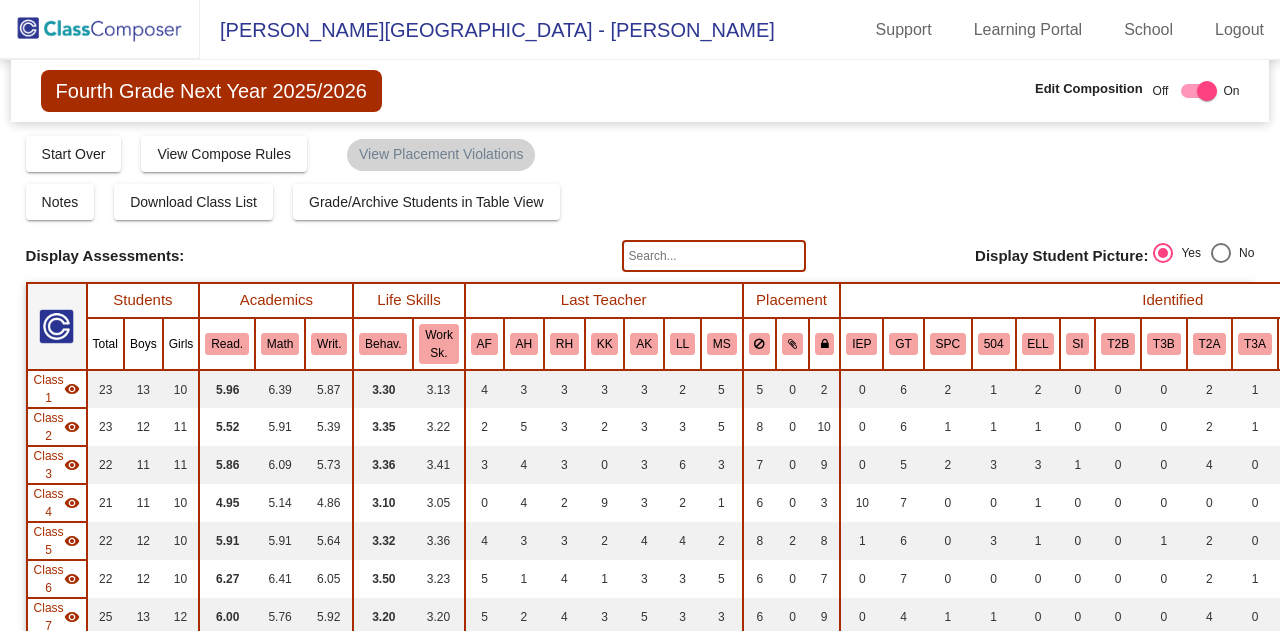 scroll, scrollTop: 0, scrollLeft: 0, axis: both 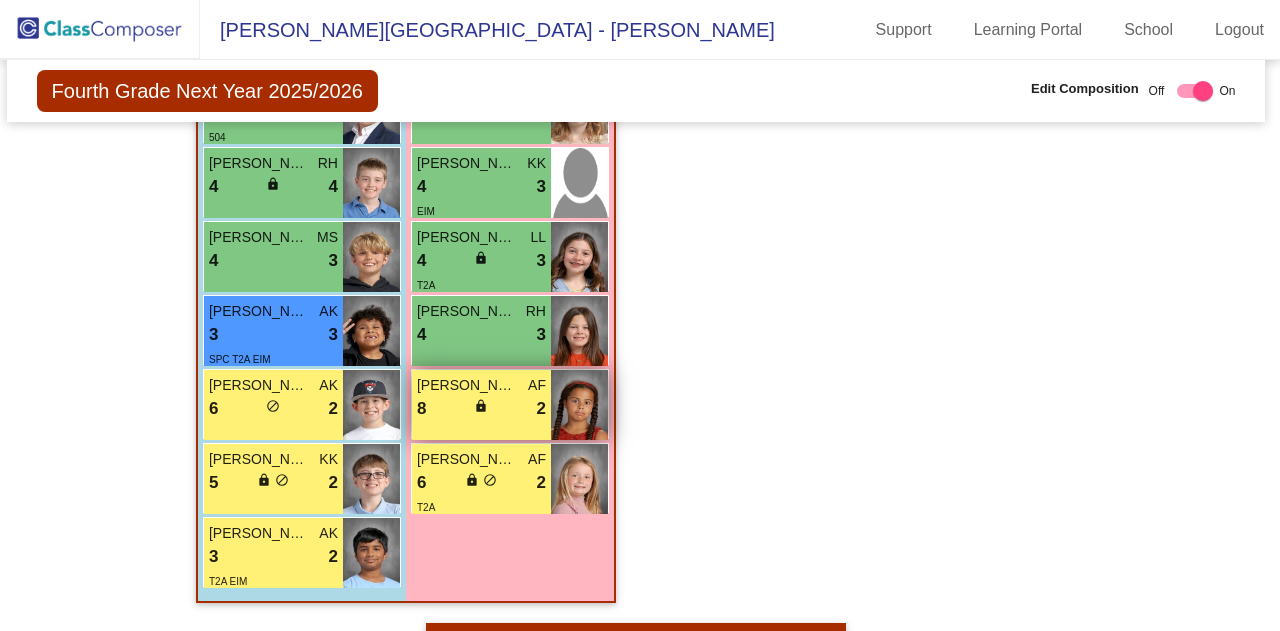 click on "[PERSON_NAME] AF 8 lock do_not_disturb_alt 2" at bounding box center [481, 405] 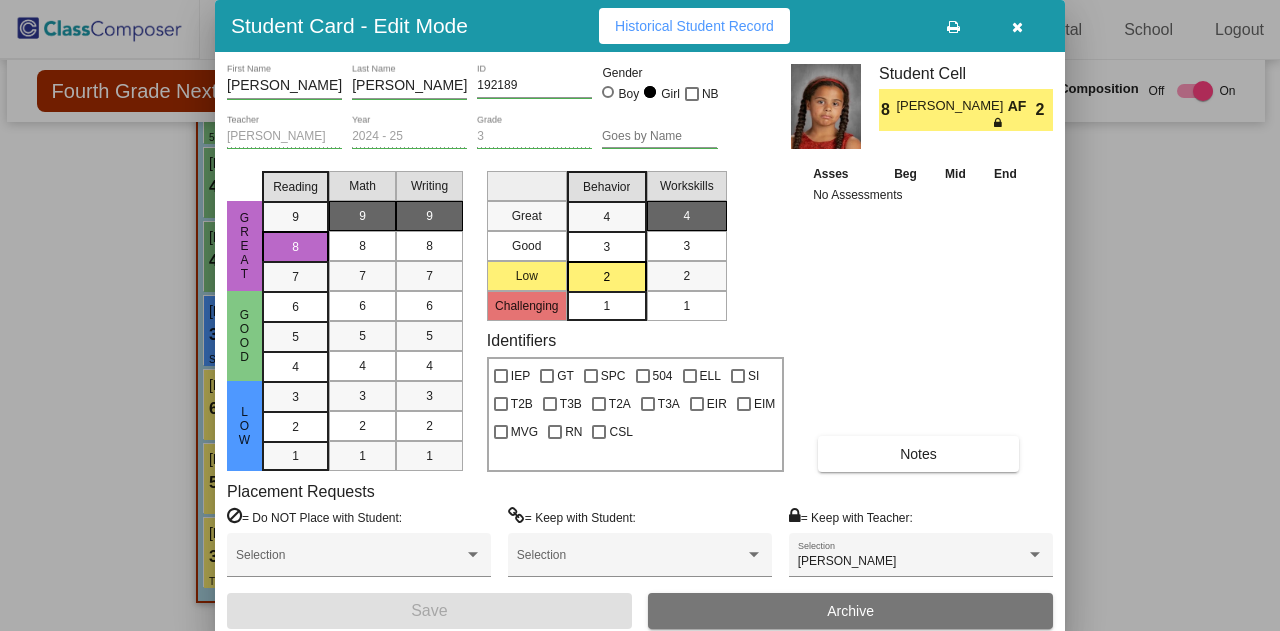 click at bounding box center (640, 315) 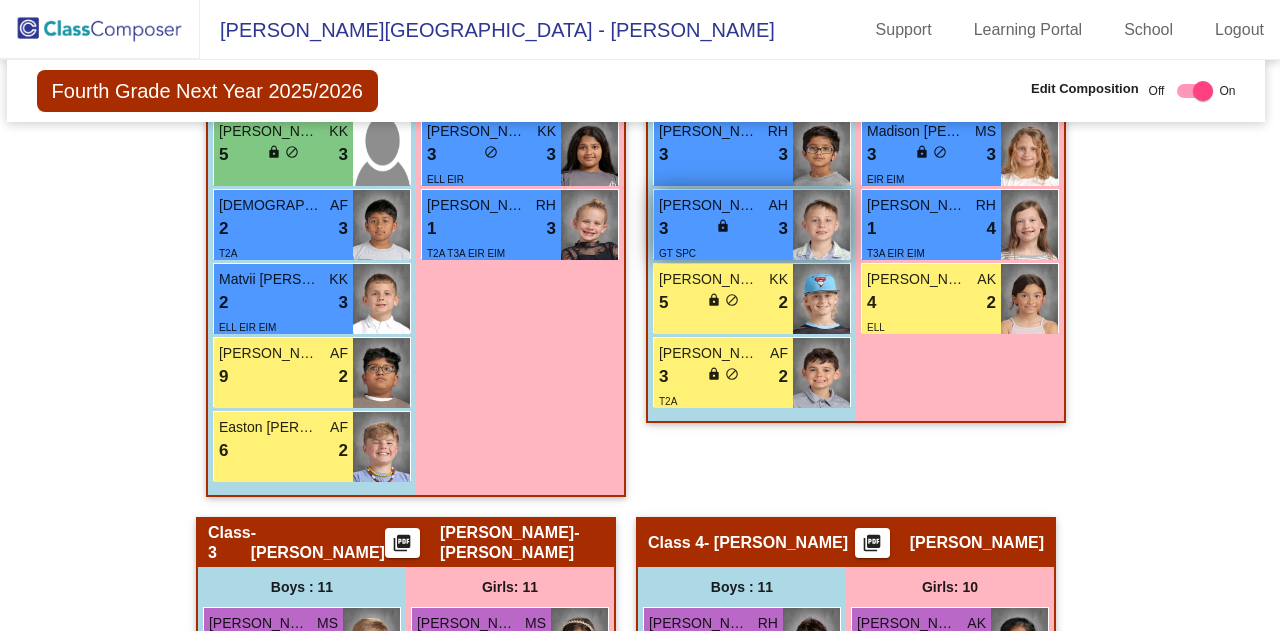 scroll, scrollTop: 1362, scrollLeft: 4, axis: both 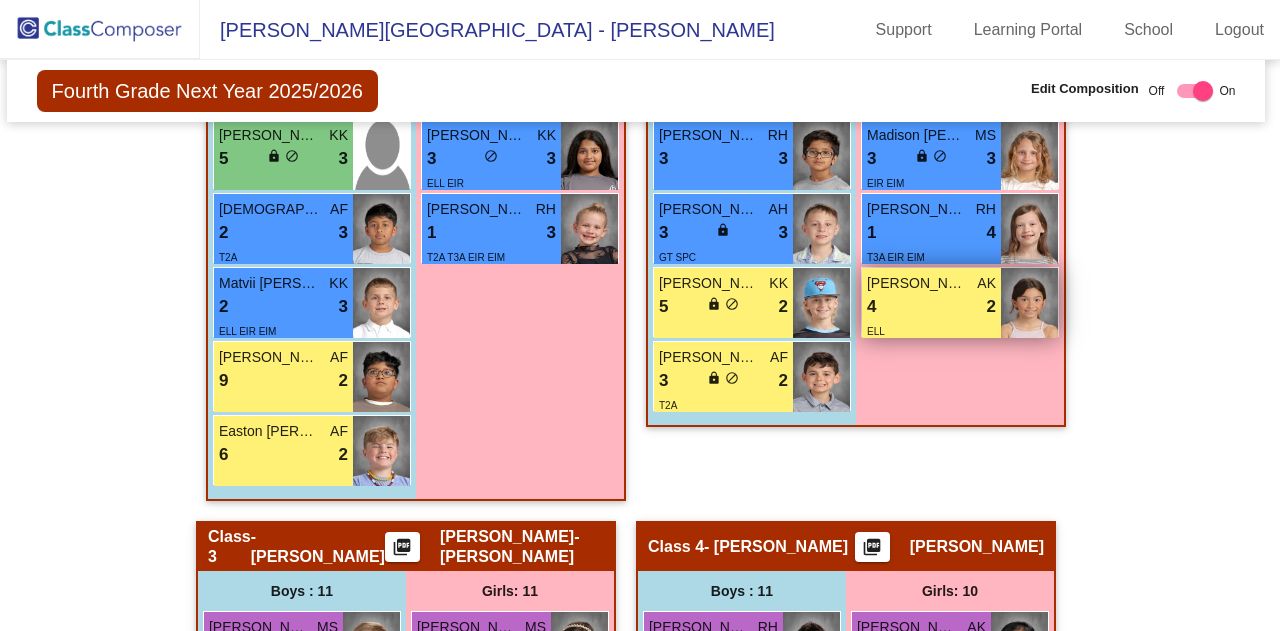 click on "ELL" at bounding box center (931, 330) 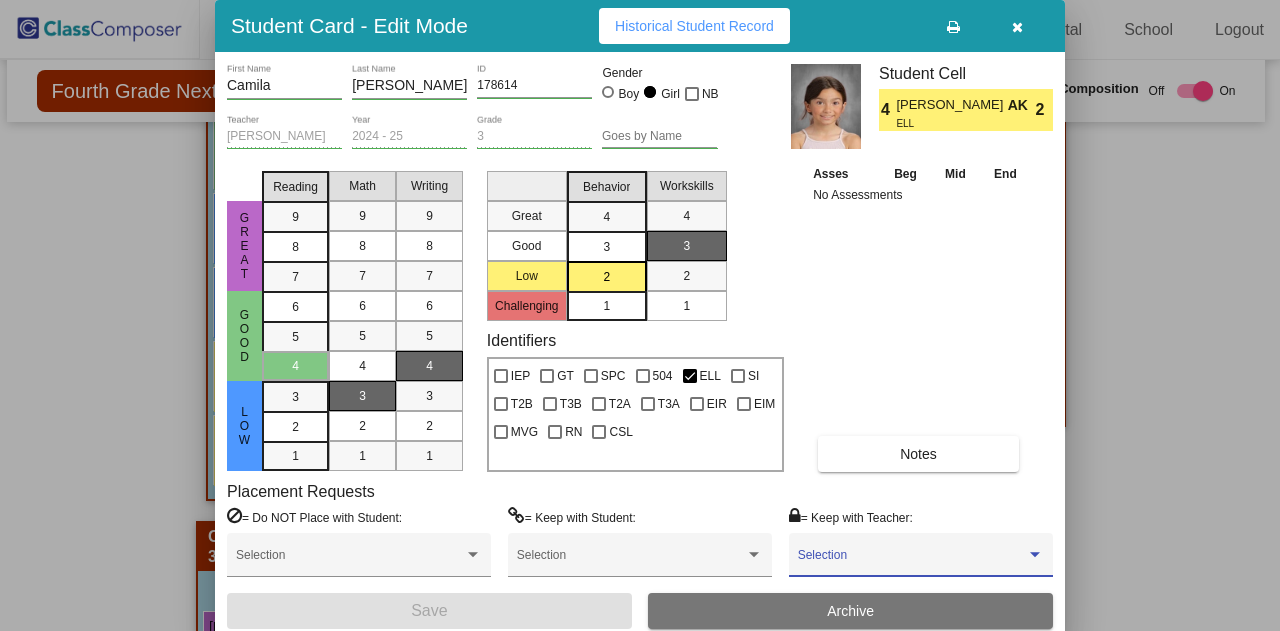 click at bounding box center (912, 562) 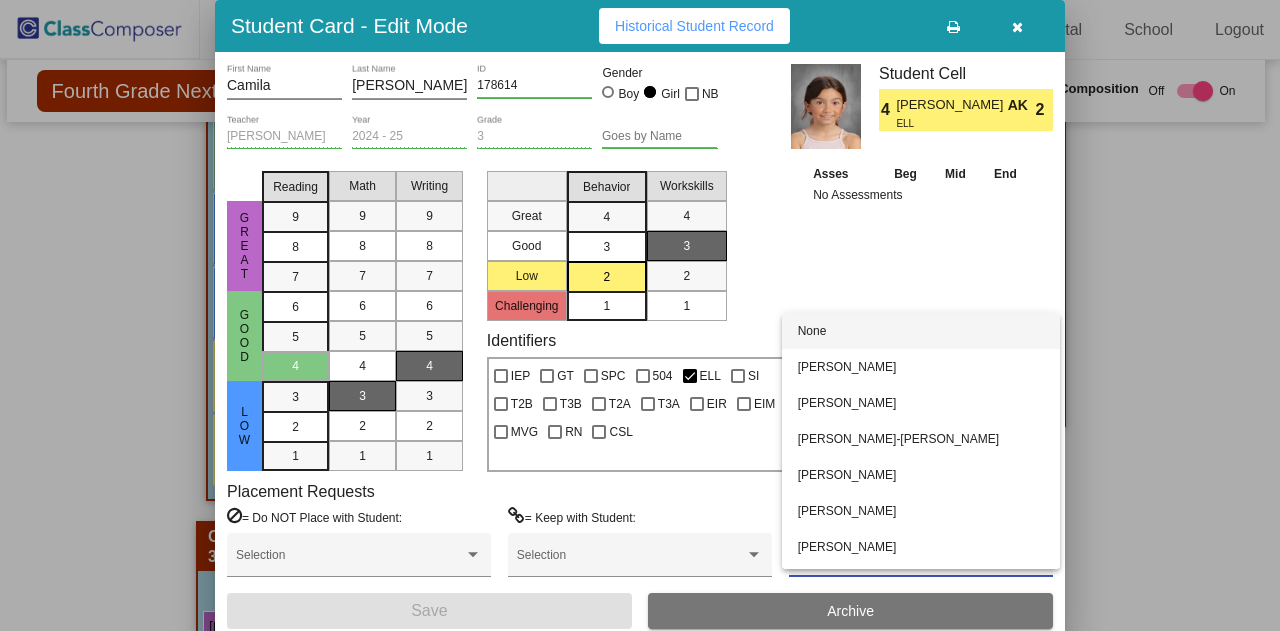 click at bounding box center [640, 315] 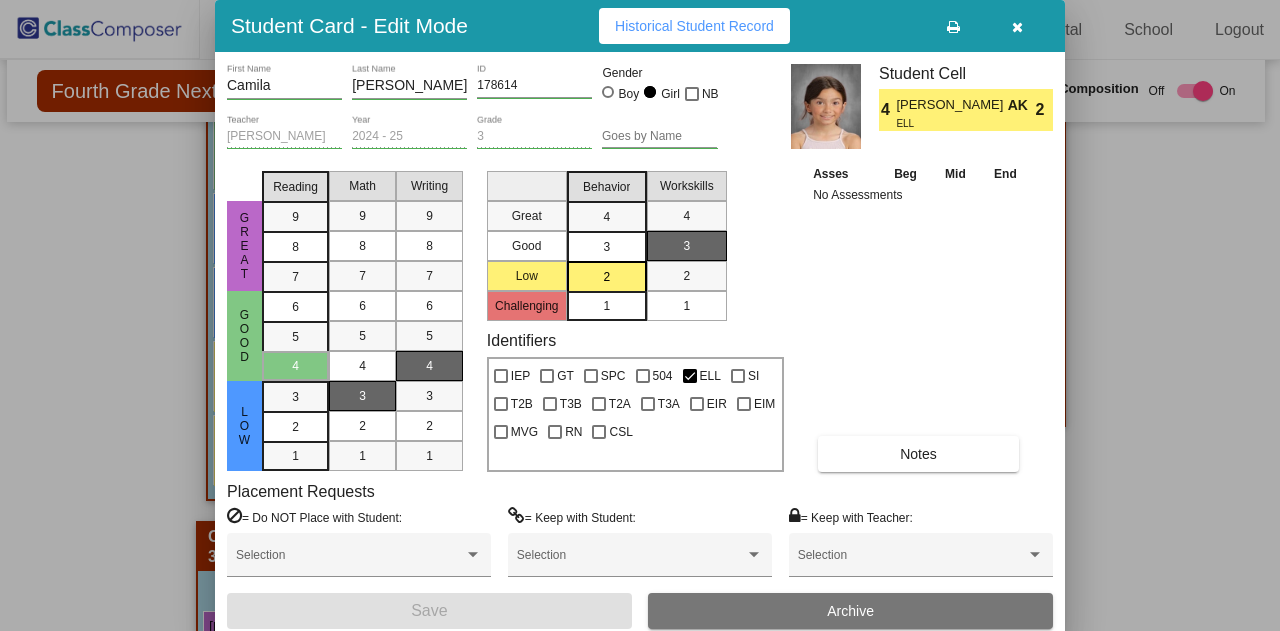 click at bounding box center (640, 315) 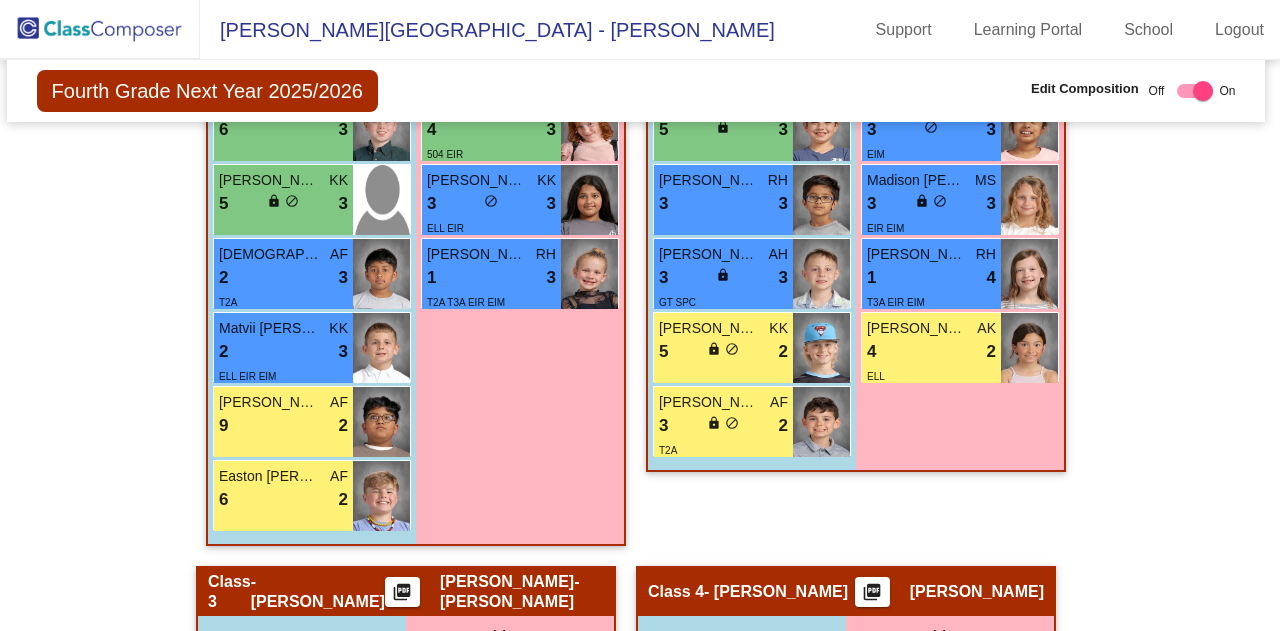 scroll, scrollTop: 1316, scrollLeft: 4, axis: both 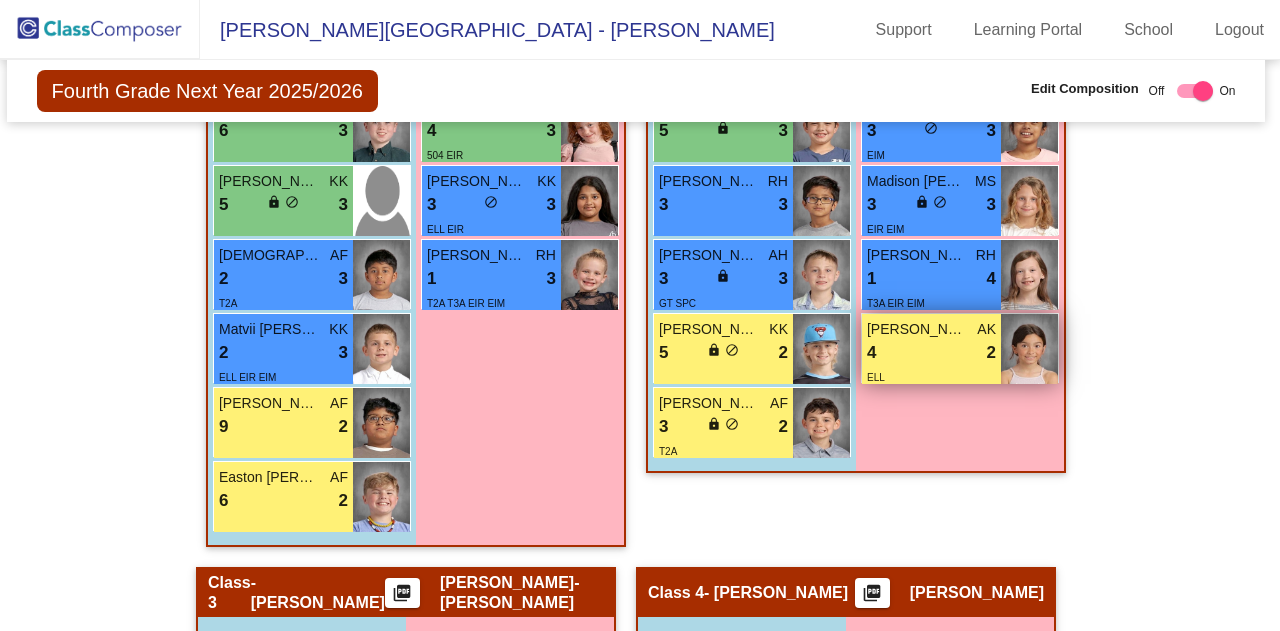 click on "ELL" at bounding box center (931, 376) 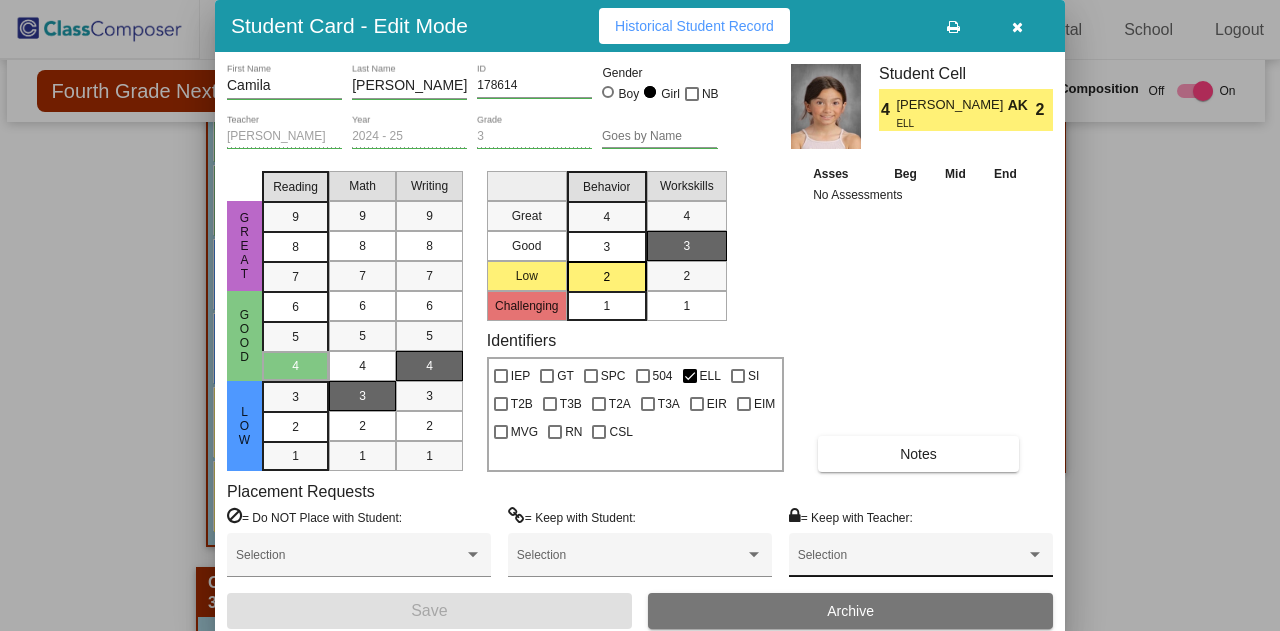 click at bounding box center (912, 562) 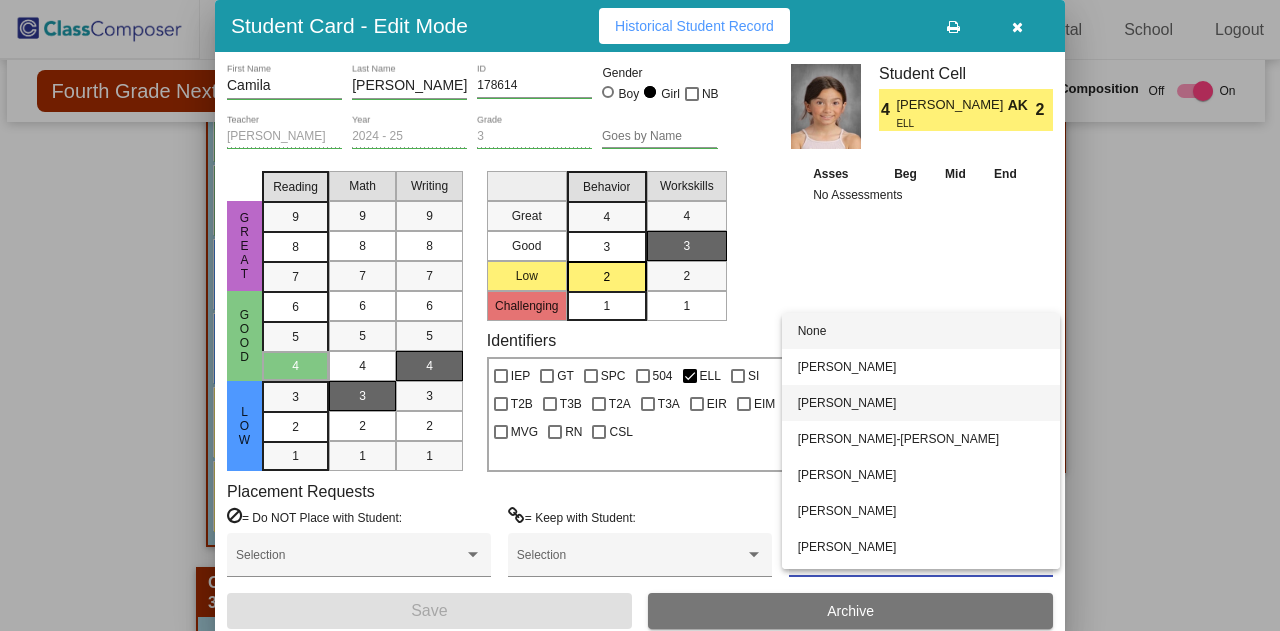 click on "[PERSON_NAME]" at bounding box center [921, 403] 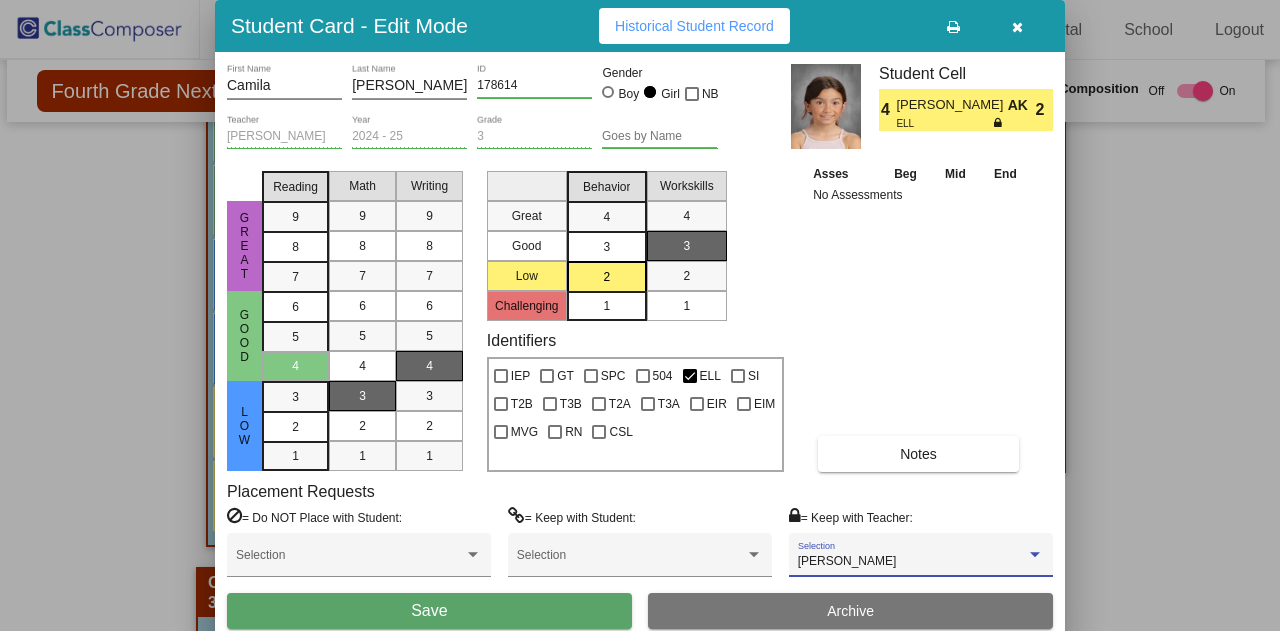click on "Save" at bounding box center (429, 611) 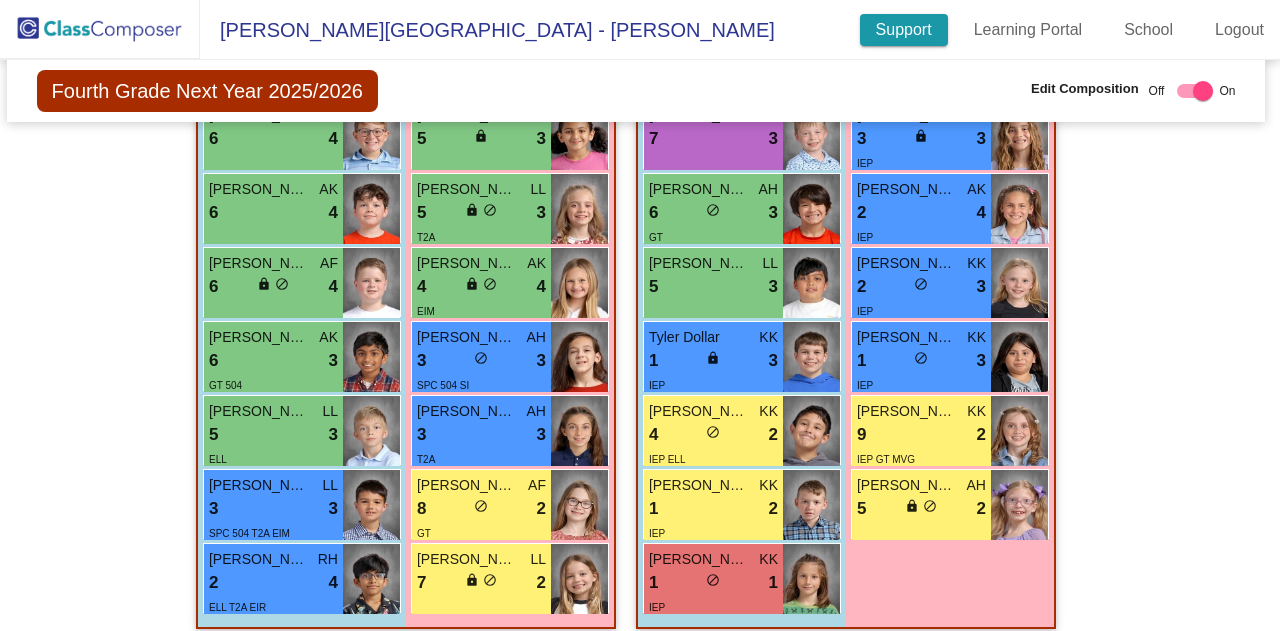 scroll, scrollTop: 1303, scrollLeft: 4, axis: both 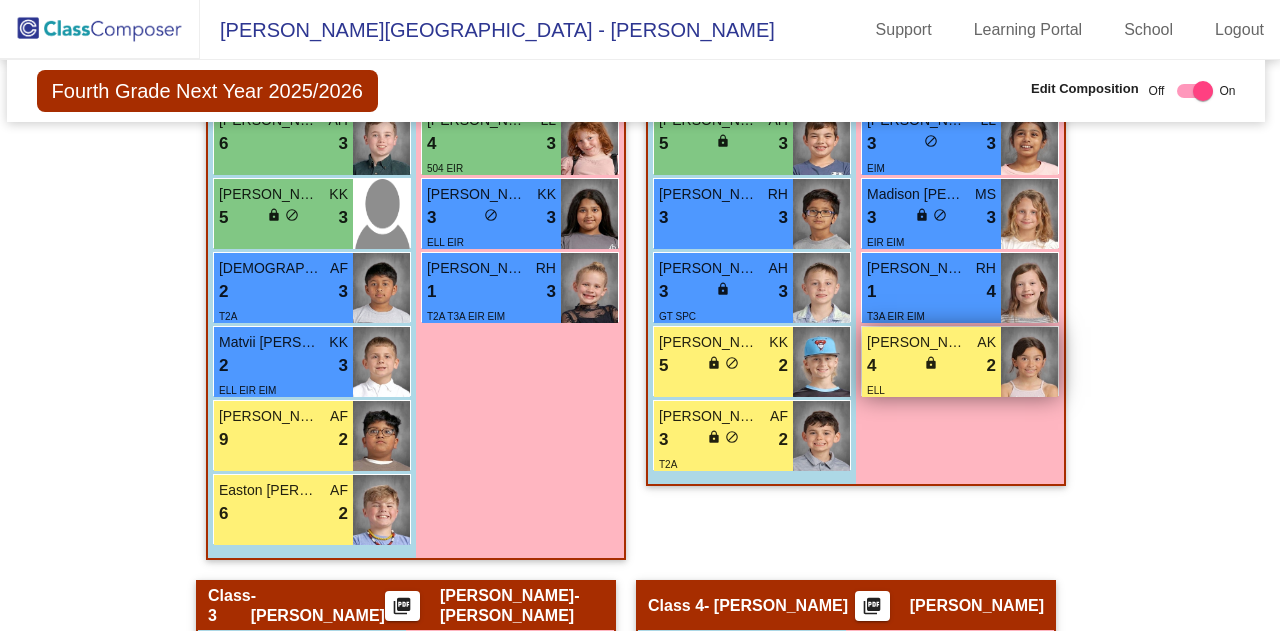 click on "ELL" at bounding box center [931, 389] 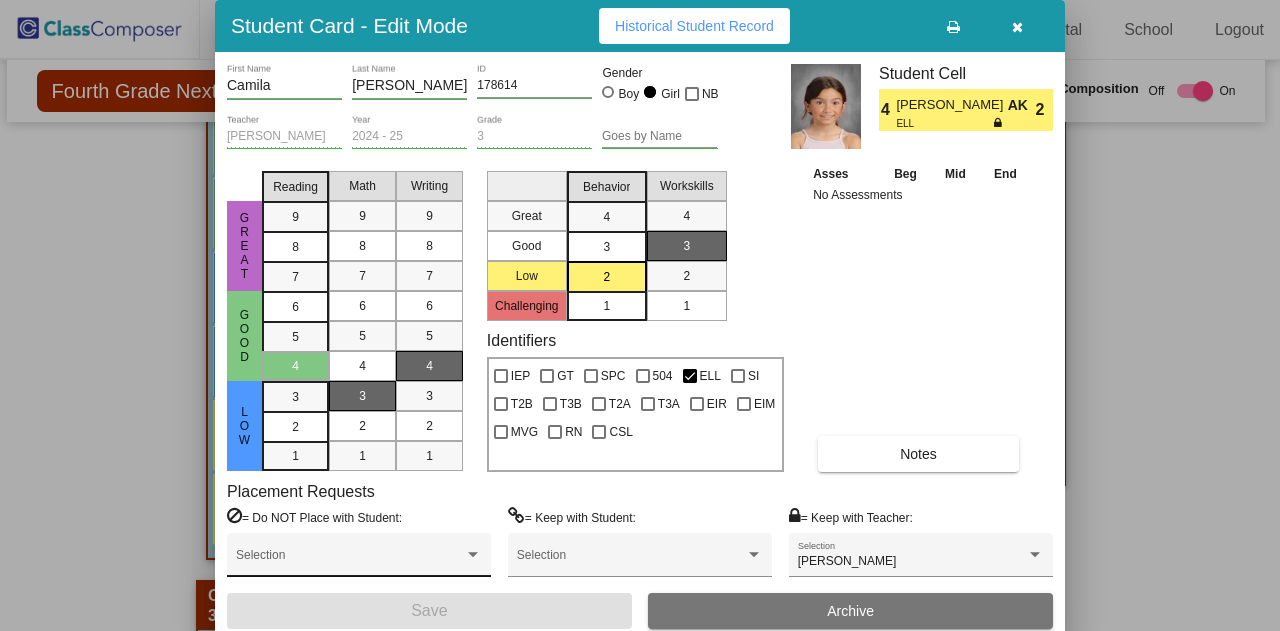 click at bounding box center [473, 555] 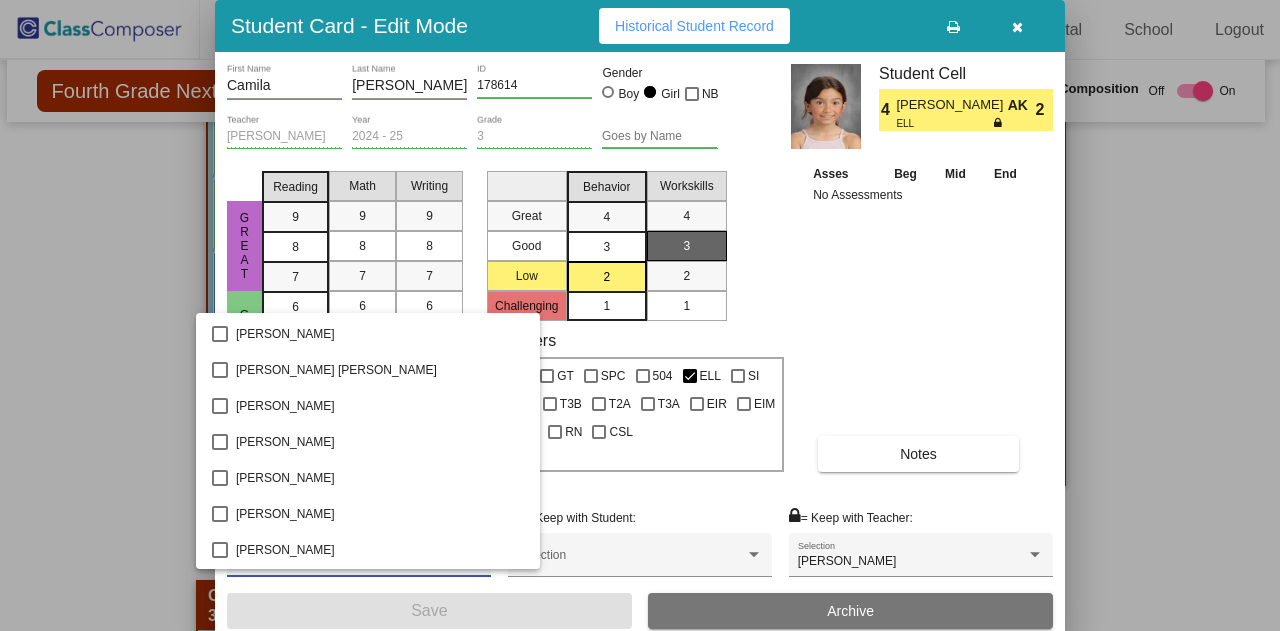 scroll, scrollTop: 2264, scrollLeft: 0, axis: vertical 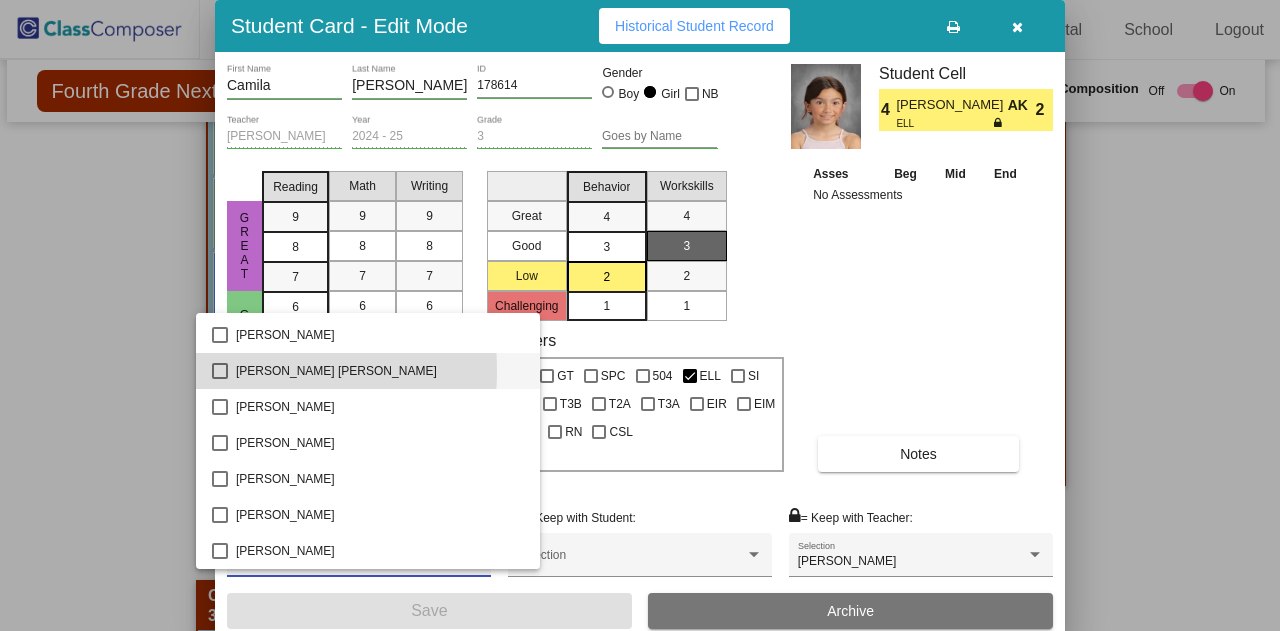 click at bounding box center [220, 371] 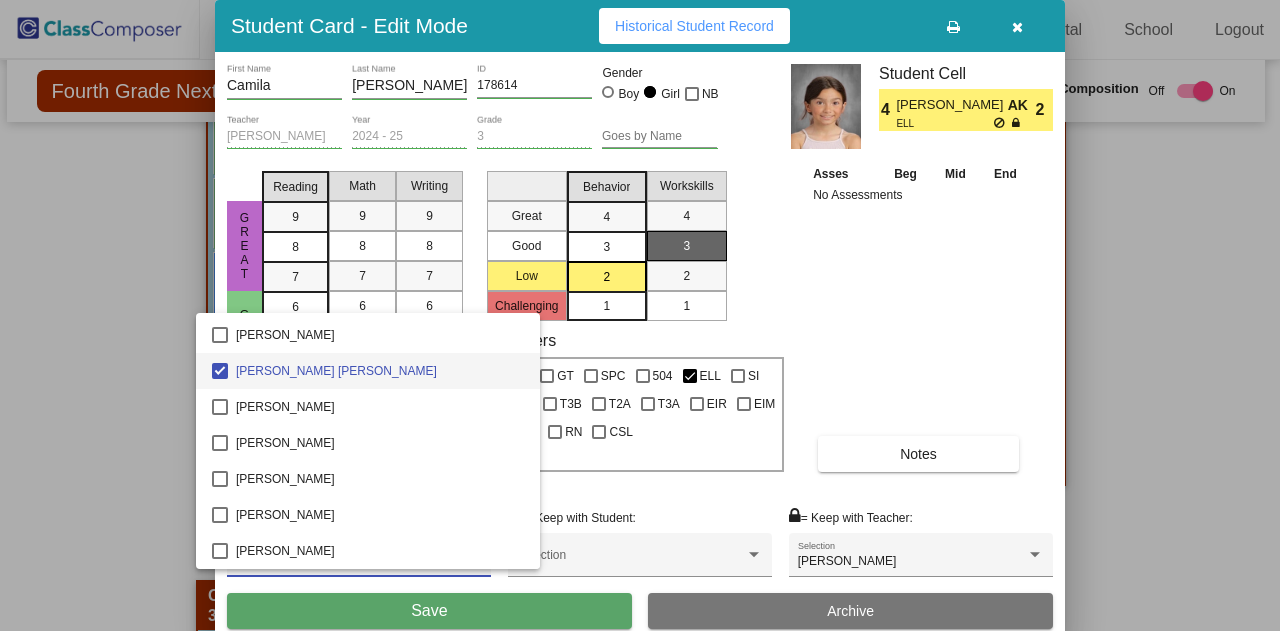 click at bounding box center [640, 315] 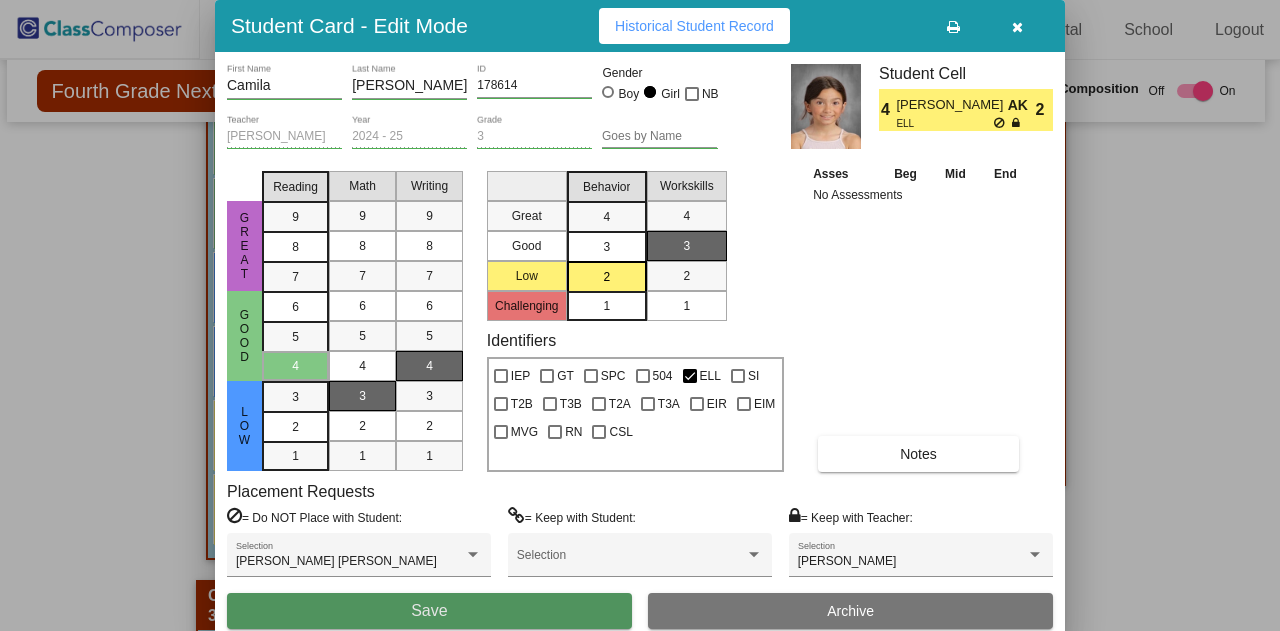 click on "Save" at bounding box center [429, 610] 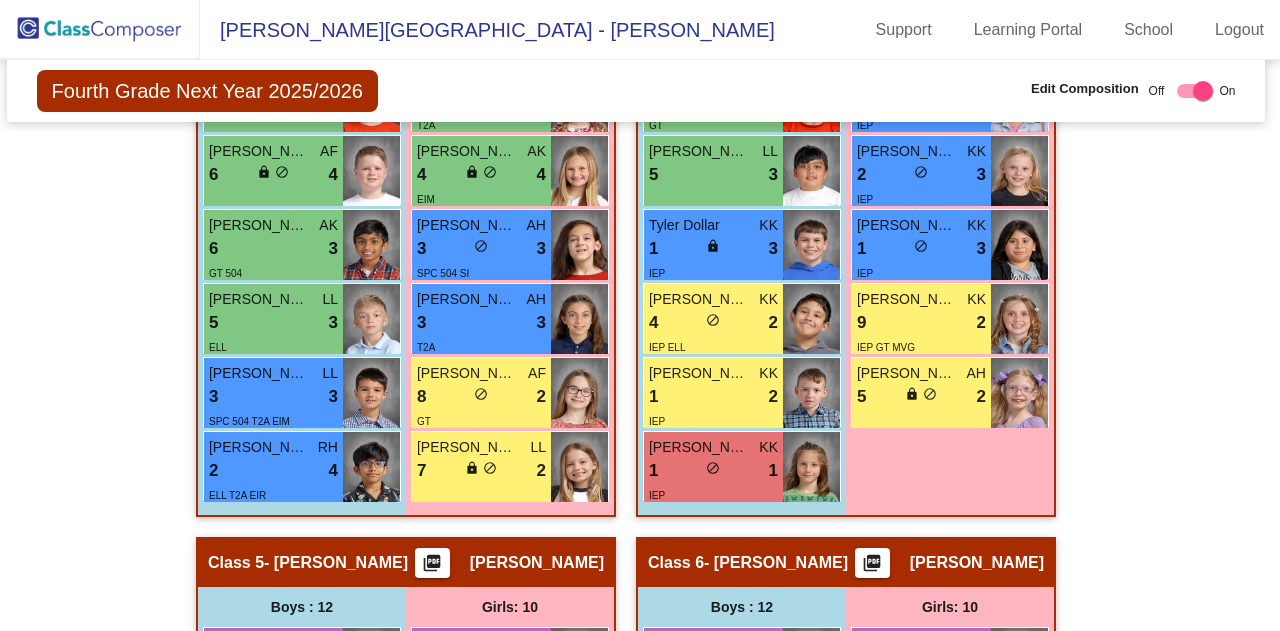 scroll, scrollTop: 2284, scrollLeft: 4, axis: both 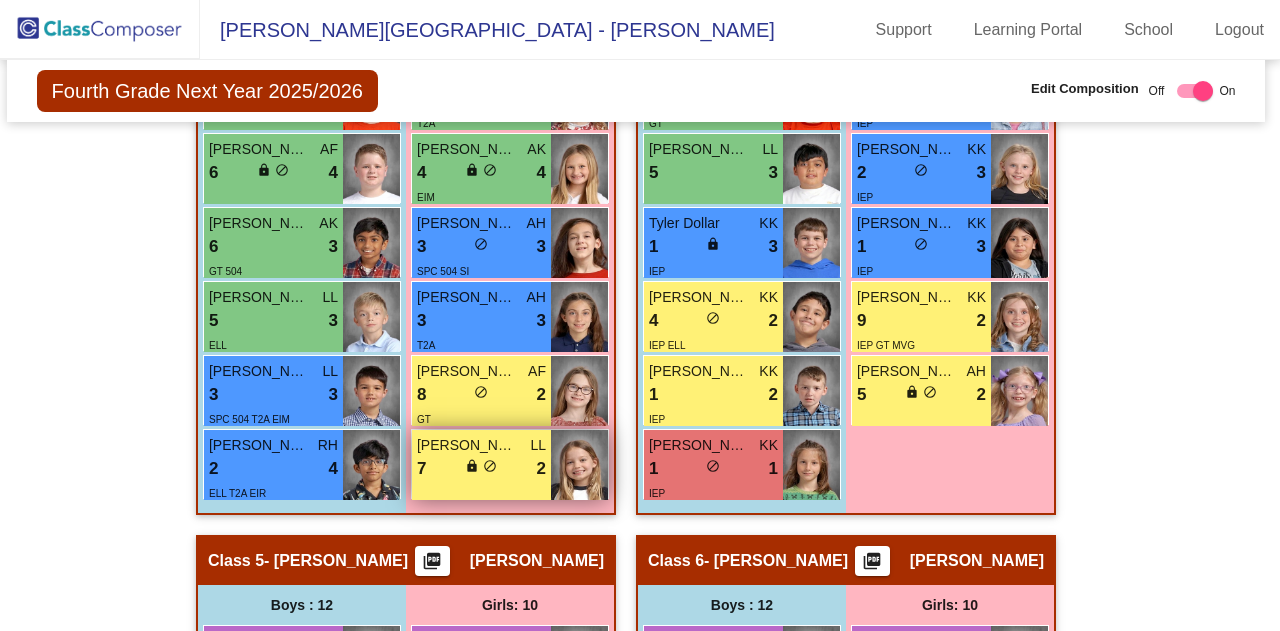 click on "7 lock do_not_disturb_alt 2" at bounding box center (481, 469) 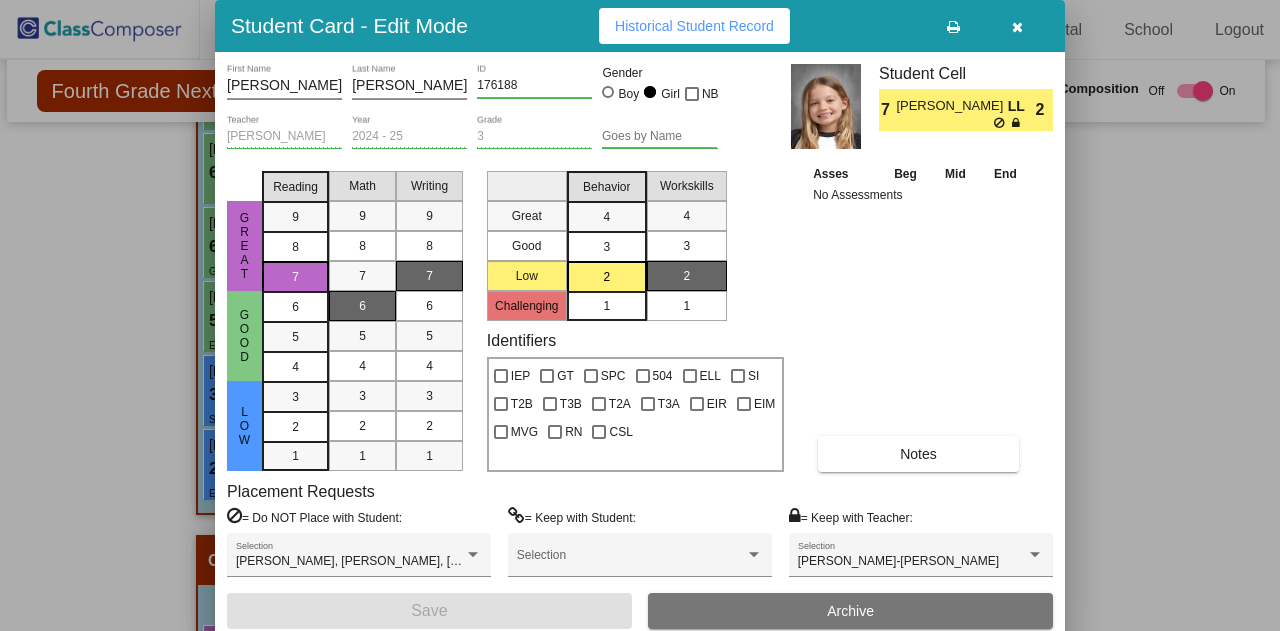 click at bounding box center (640, 315) 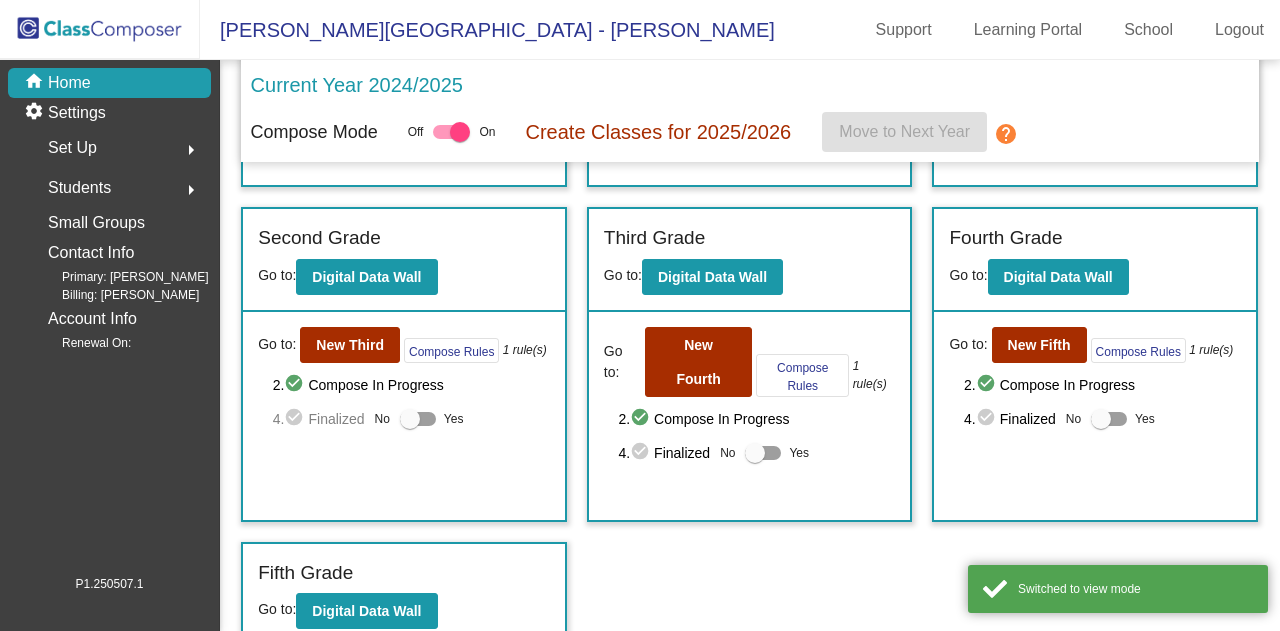 scroll, scrollTop: 331, scrollLeft: 0, axis: vertical 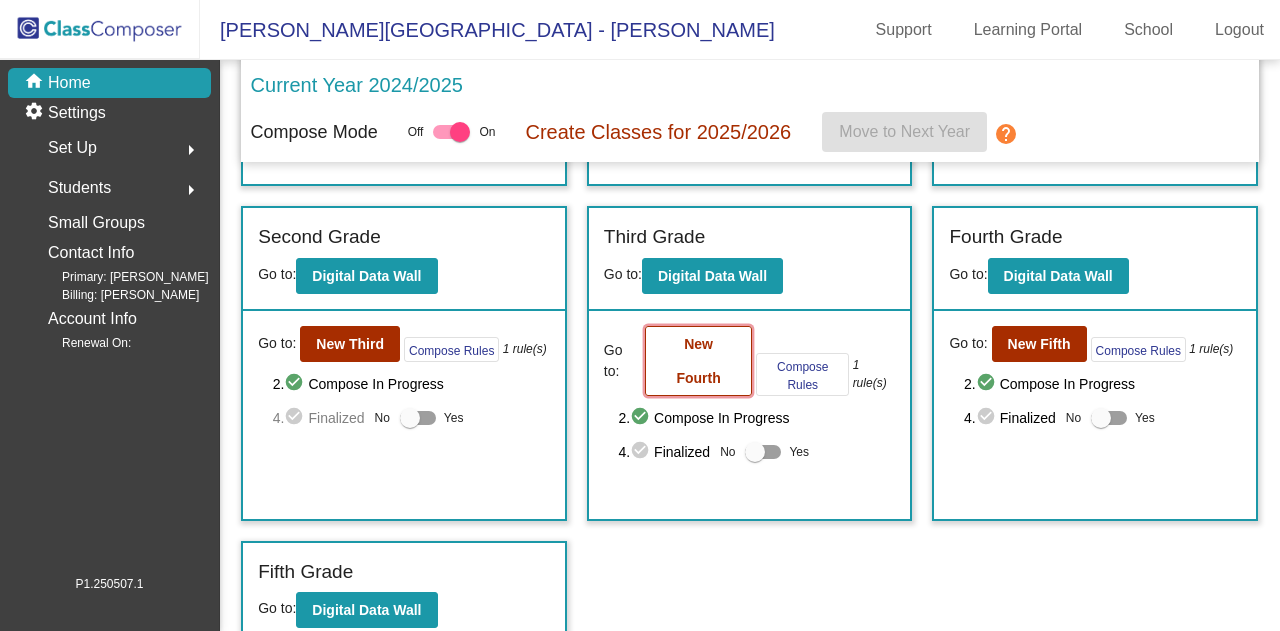 click on "New Fourth" 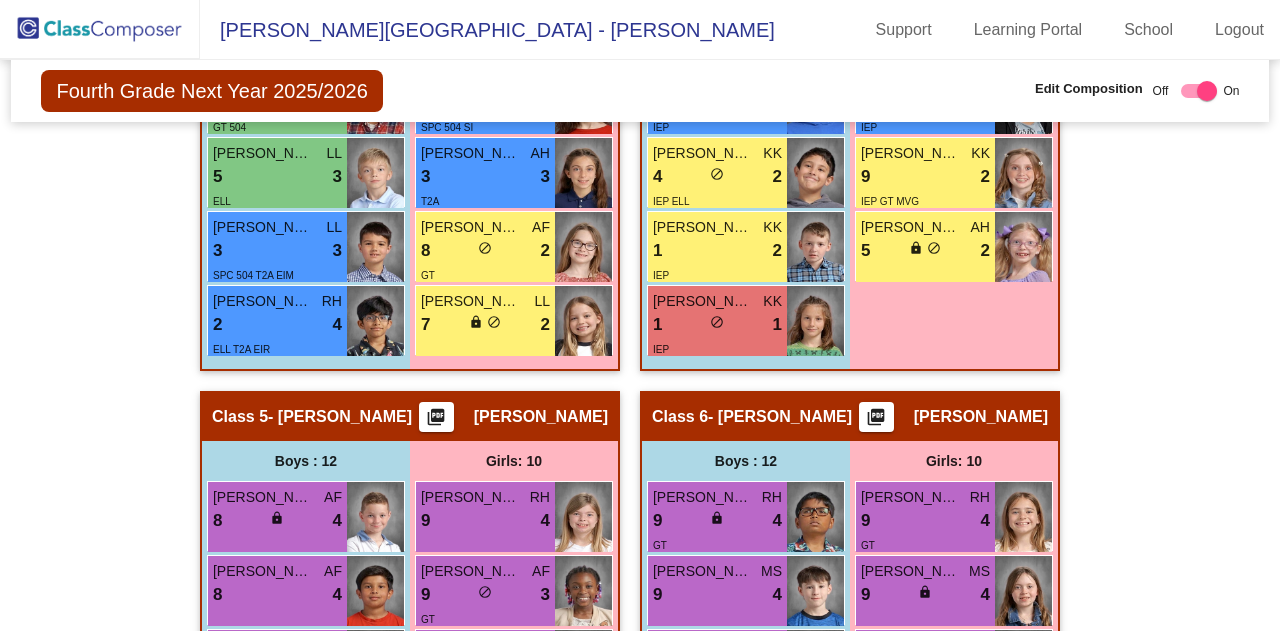 scroll, scrollTop: 2427, scrollLeft: 0, axis: vertical 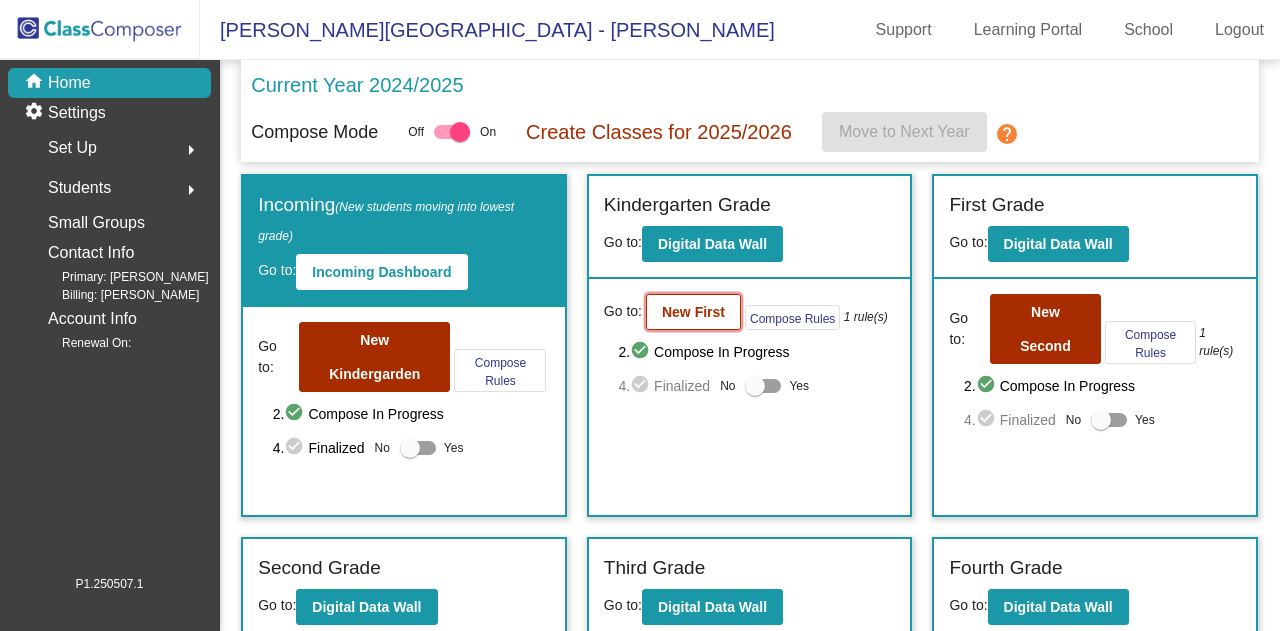 click on "New First" 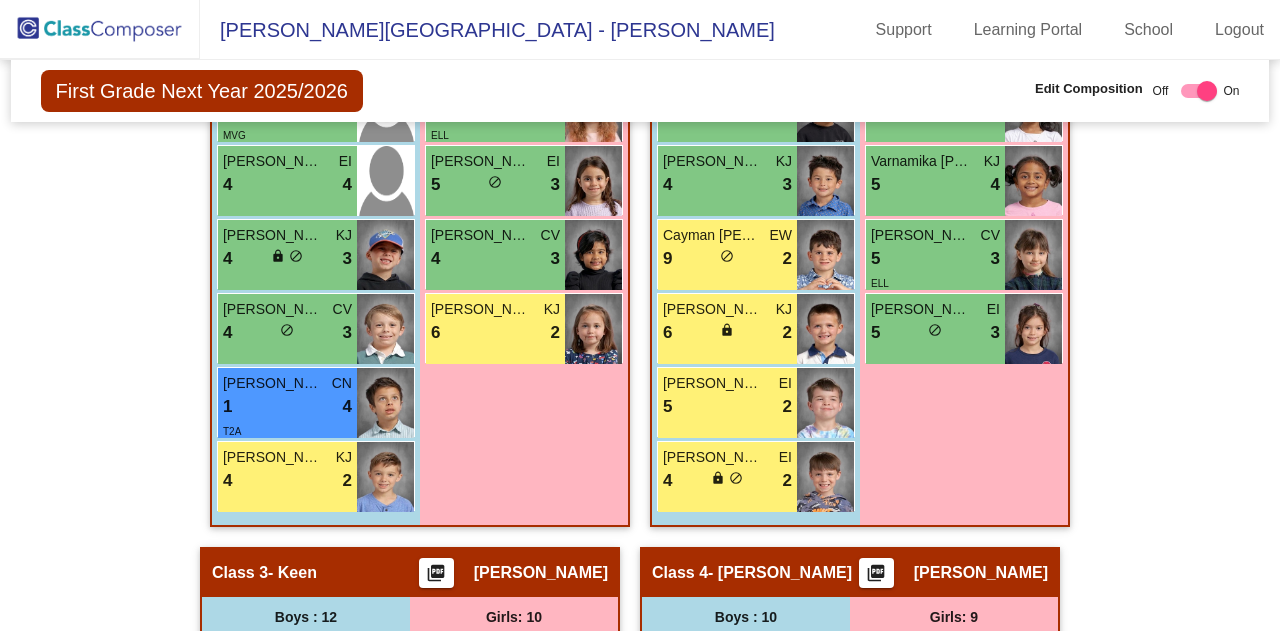 scroll, scrollTop: 1260, scrollLeft: 0, axis: vertical 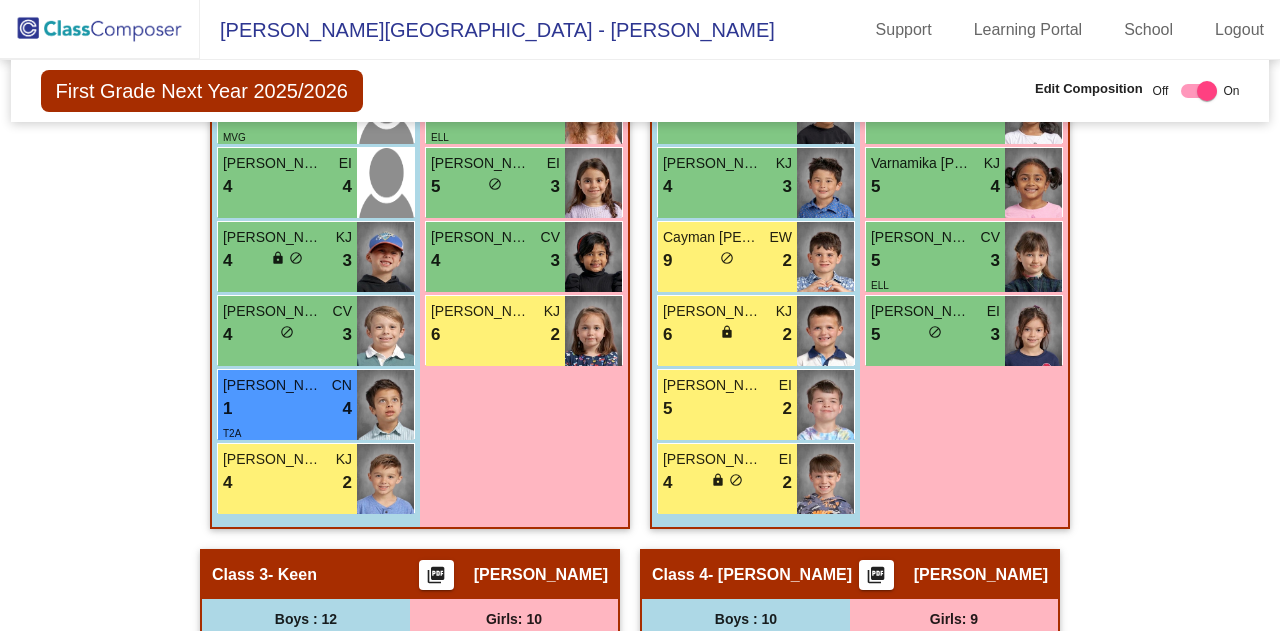 click on "Girls: 10 Rhema-[PERSON_NAME] CN 8 lock do_not_disturb_alt 3 [PERSON_NAME] RB 7 lock do_not_disturb_alt 4 [PERSON_NAME] EW 7 lock do_not_disturb_alt 3 [PERSON_NAME] EI 6 lock do_not_disturb_alt 4 Wrenley [PERSON_NAME] 6 lock do_not_disturb_alt 4 [PERSON_NAME] EW 6 lock do_not_disturb_alt 3 [PERSON_NAME] KJ 5 lock do_not_disturb_alt 4 Varnamika [PERSON_NAME] 5 lock do_not_disturb_alt 4 [PERSON_NAME] CV 5 lock do_not_disturb_alt 3 ELL [PERSON_NAME] EI 5 lock do_not_disturb_alt 3" at bounding box center (0, 0) 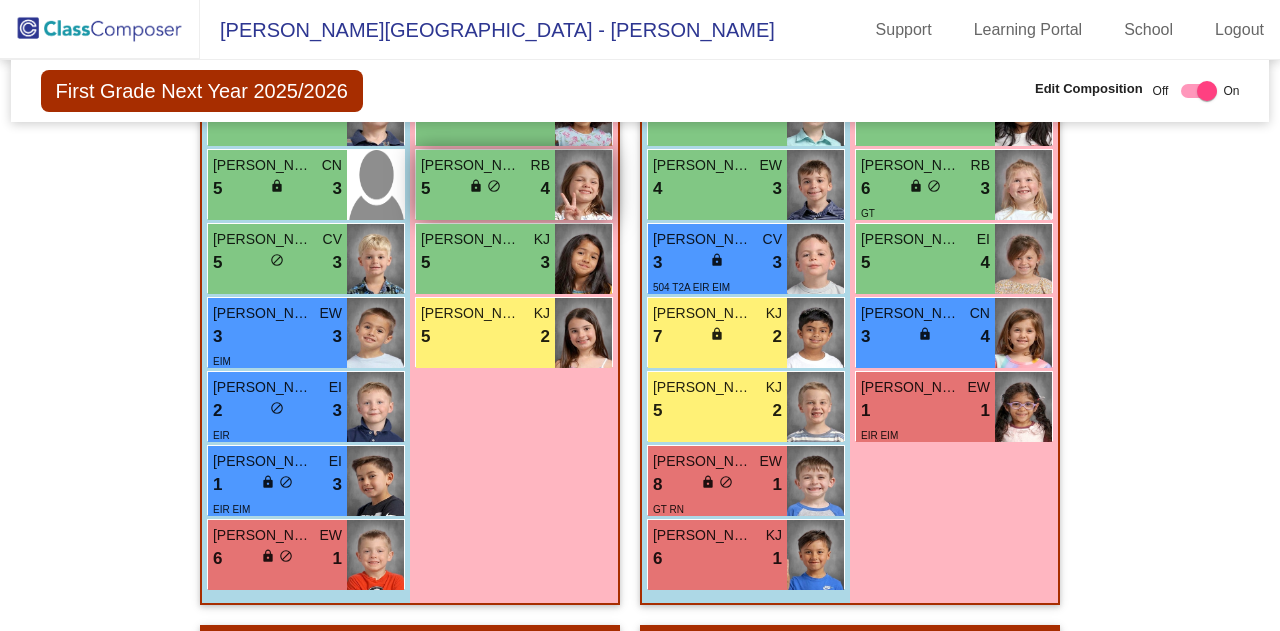 scroll, scrollTop: 3258, scrollLeft: 0, axis: vertical 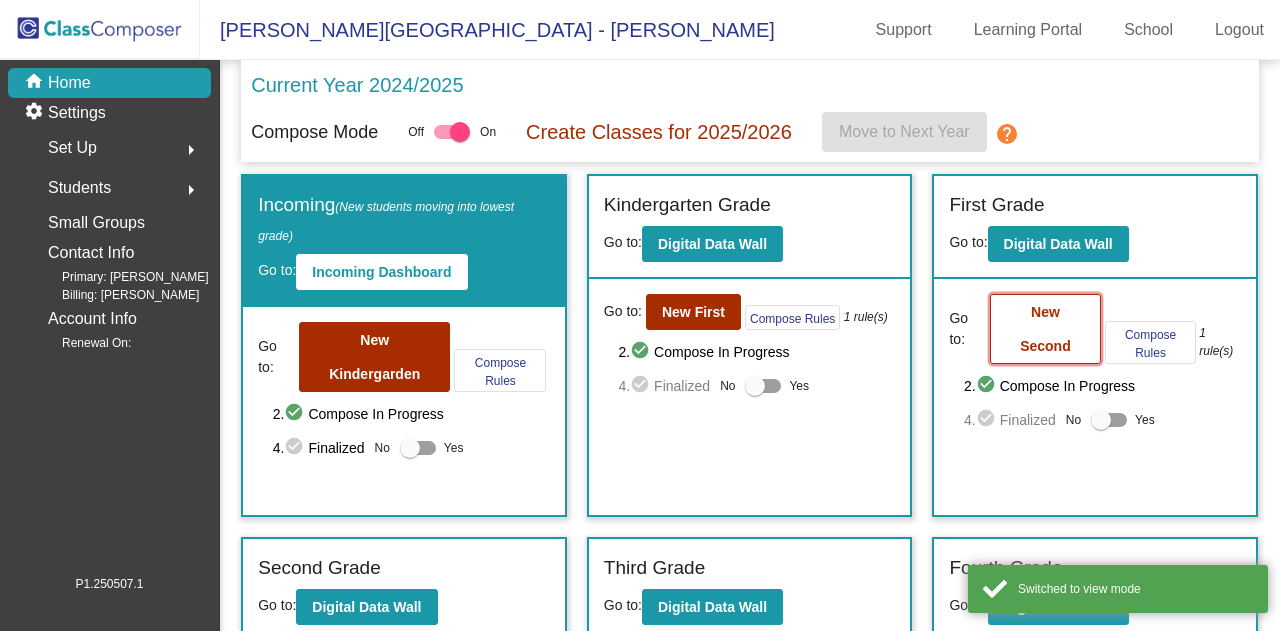 click on "New Second" 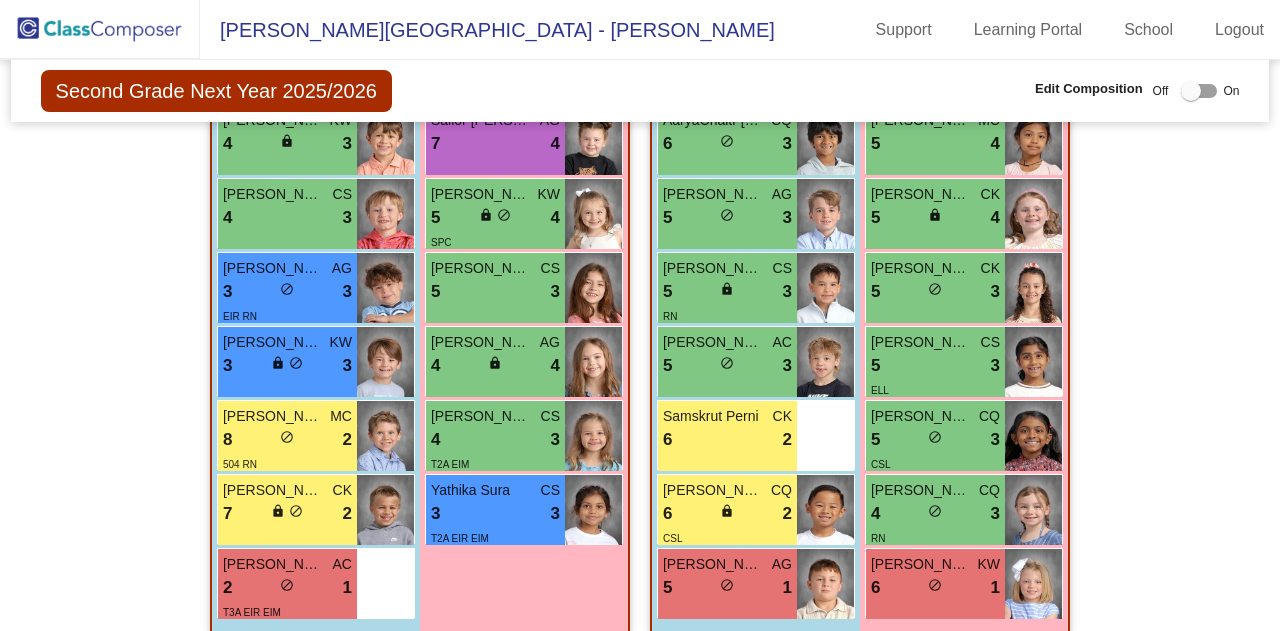 scroll, scrollTop: 434, scrollLeft: 0, axis: vertical 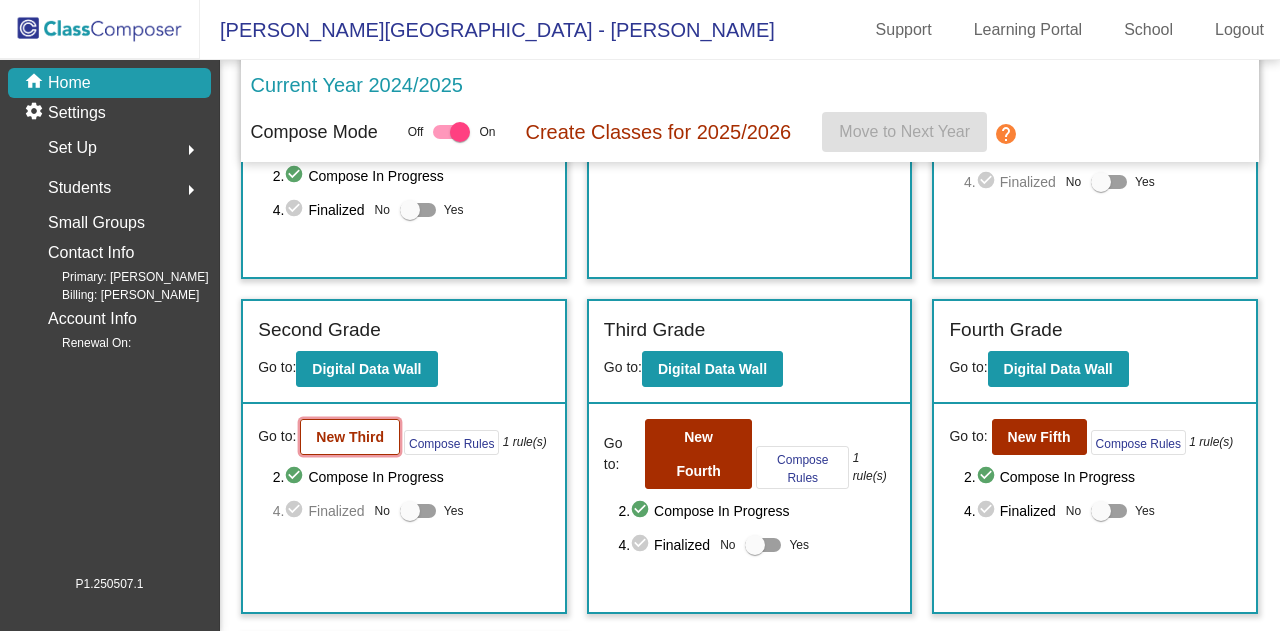 click on "New Third" 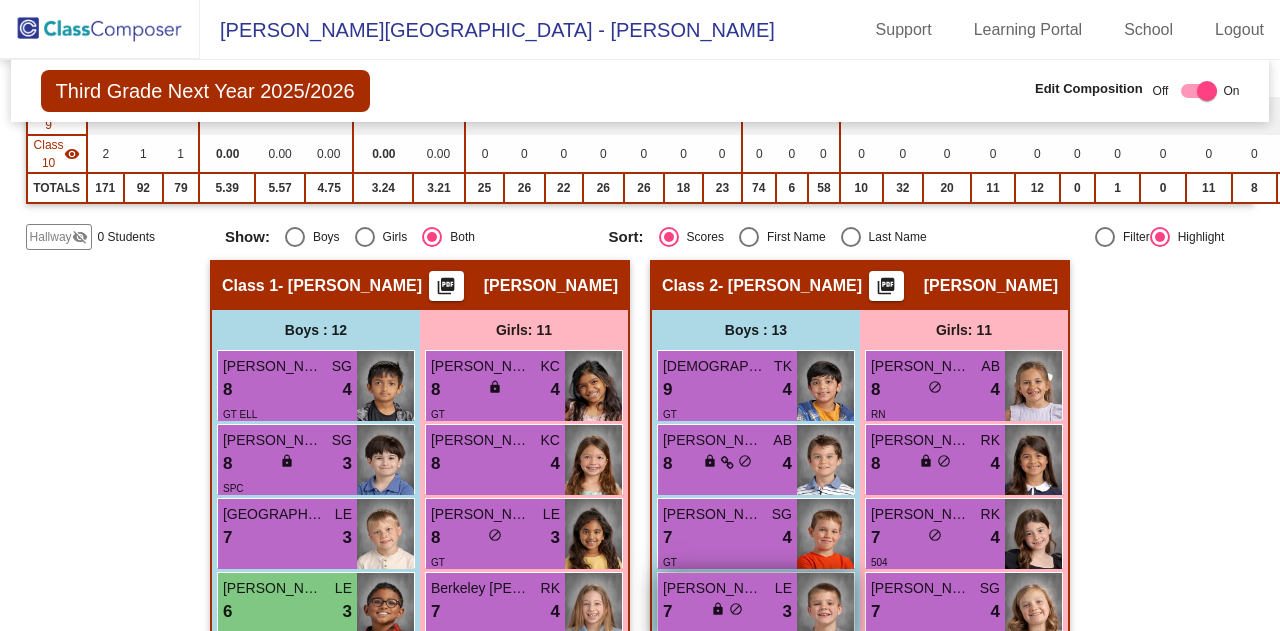 scroll, scrollTop: 578, scrollLeft: 0, axis: vertical 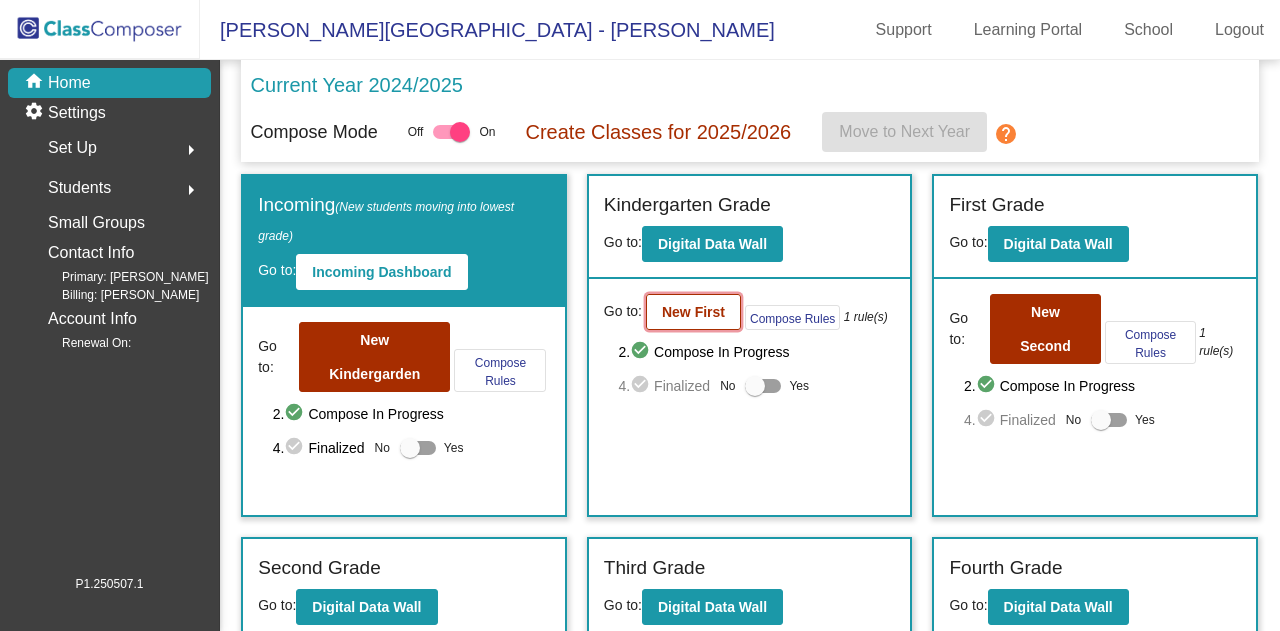 click on "New First" 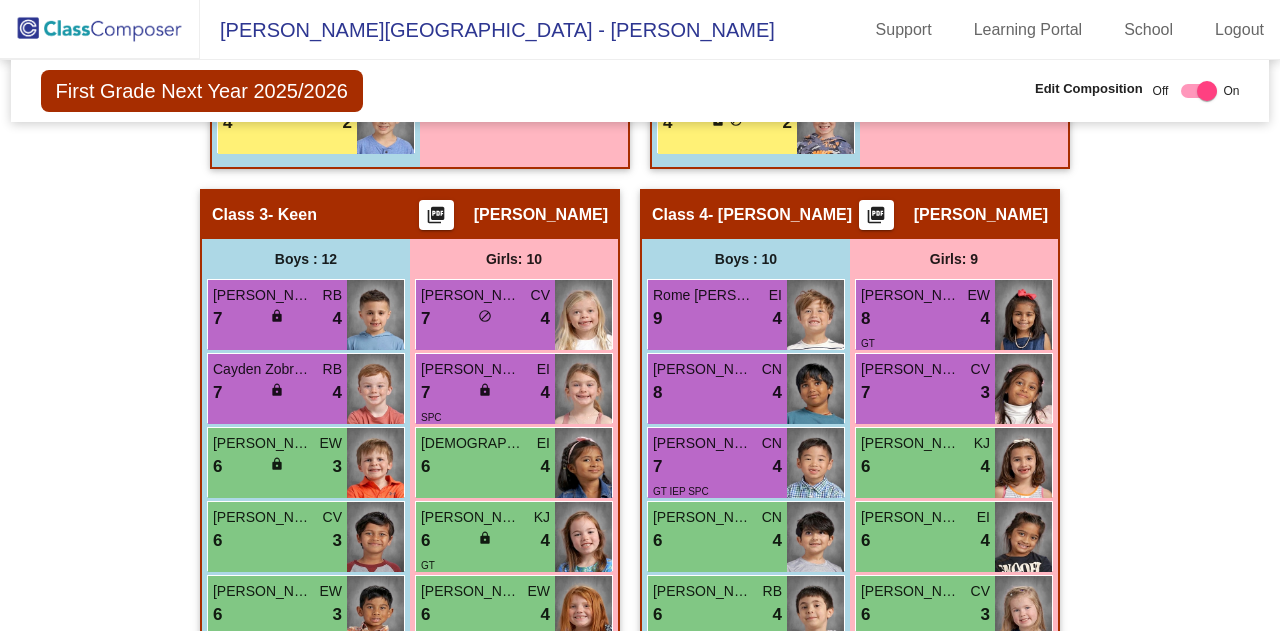 scroll, scrollTop: 1589, scrollLeft: 0, axis: vertical 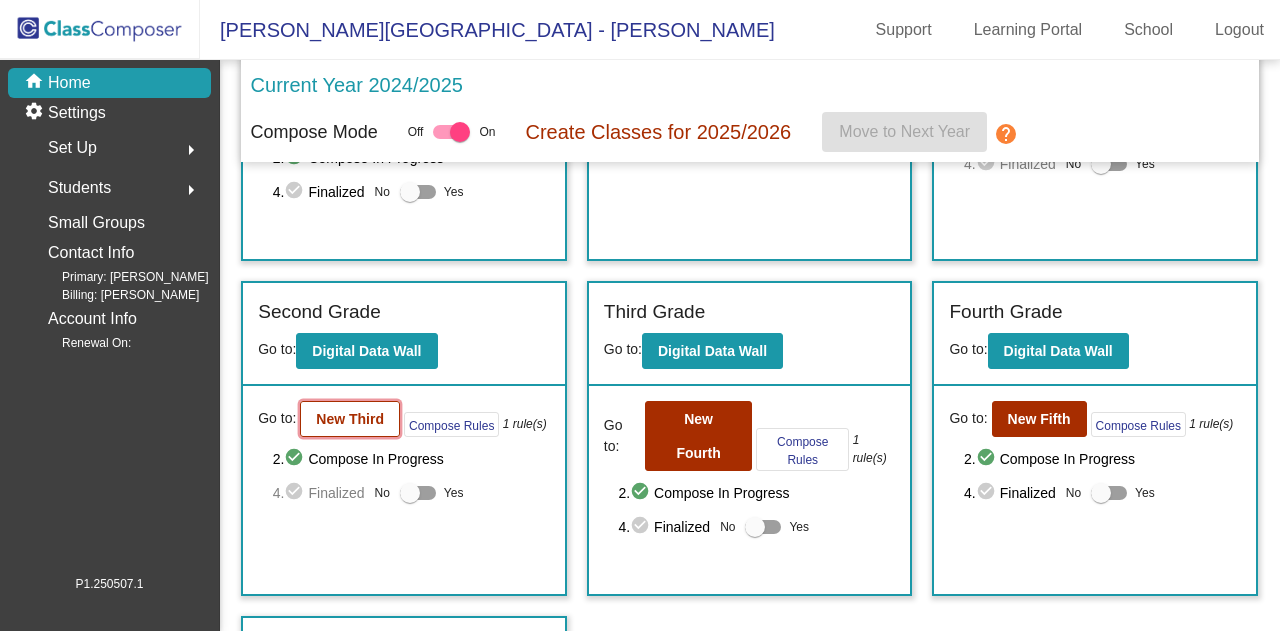 click on "New Third" 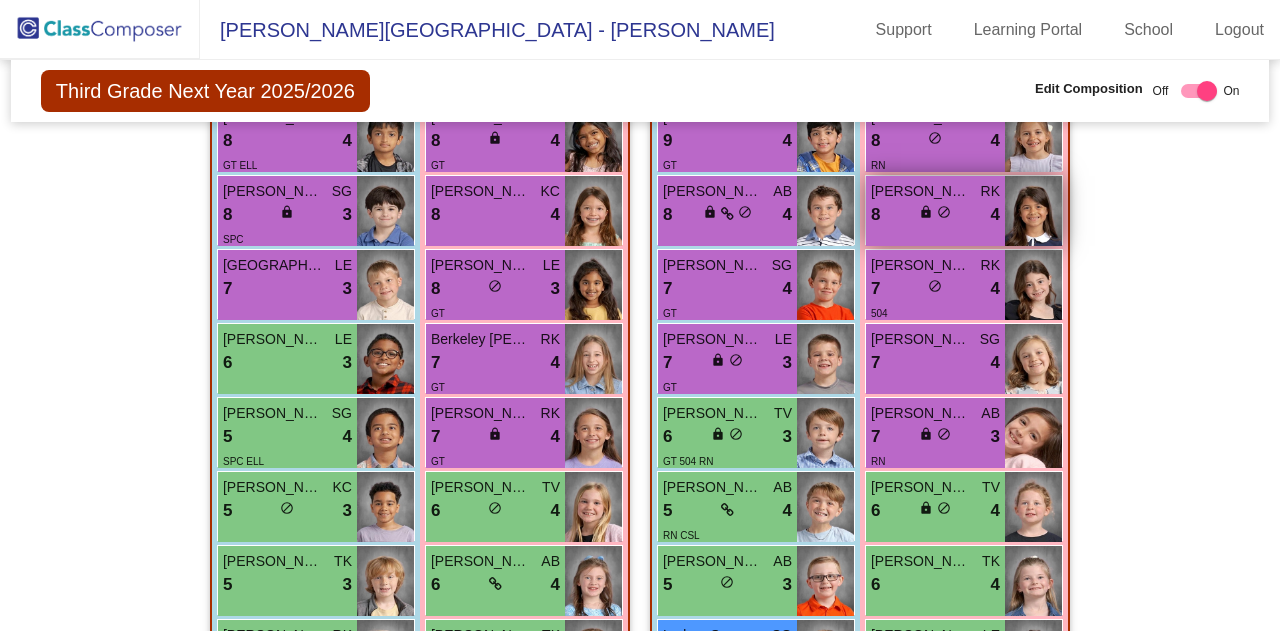 scroll, scrollTop: 828, scrollLeft: 0, axis: vertical 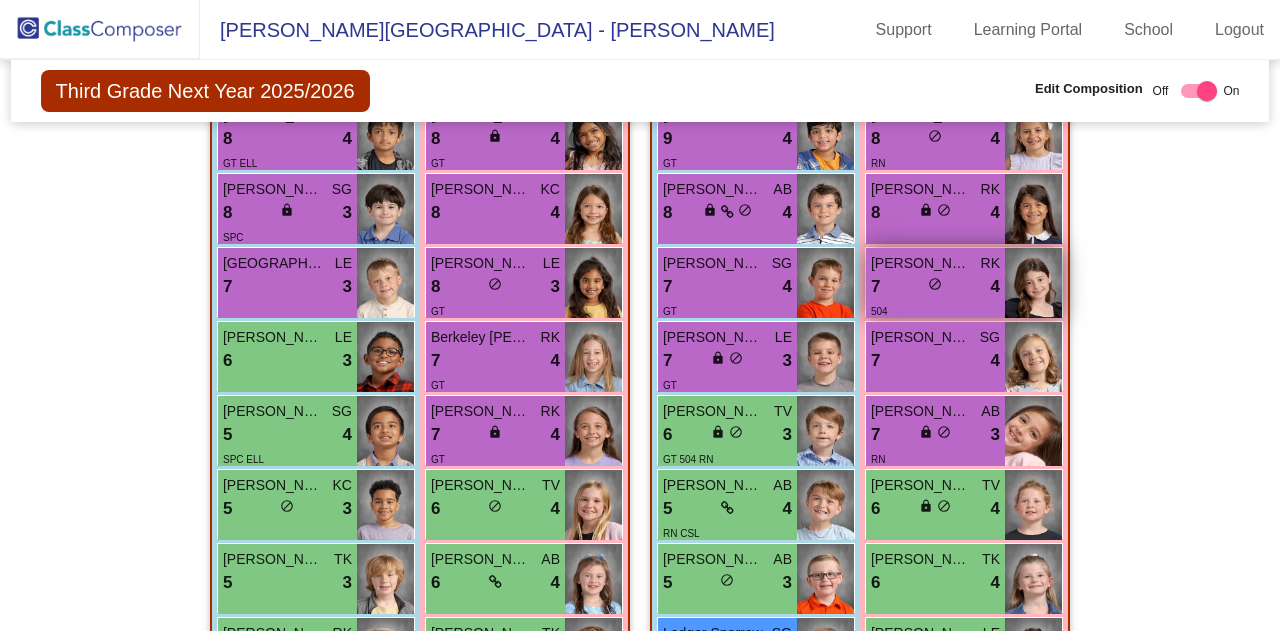 click on "7 lock do_not_disturb_alt 4" at bounding box center (935, 287) 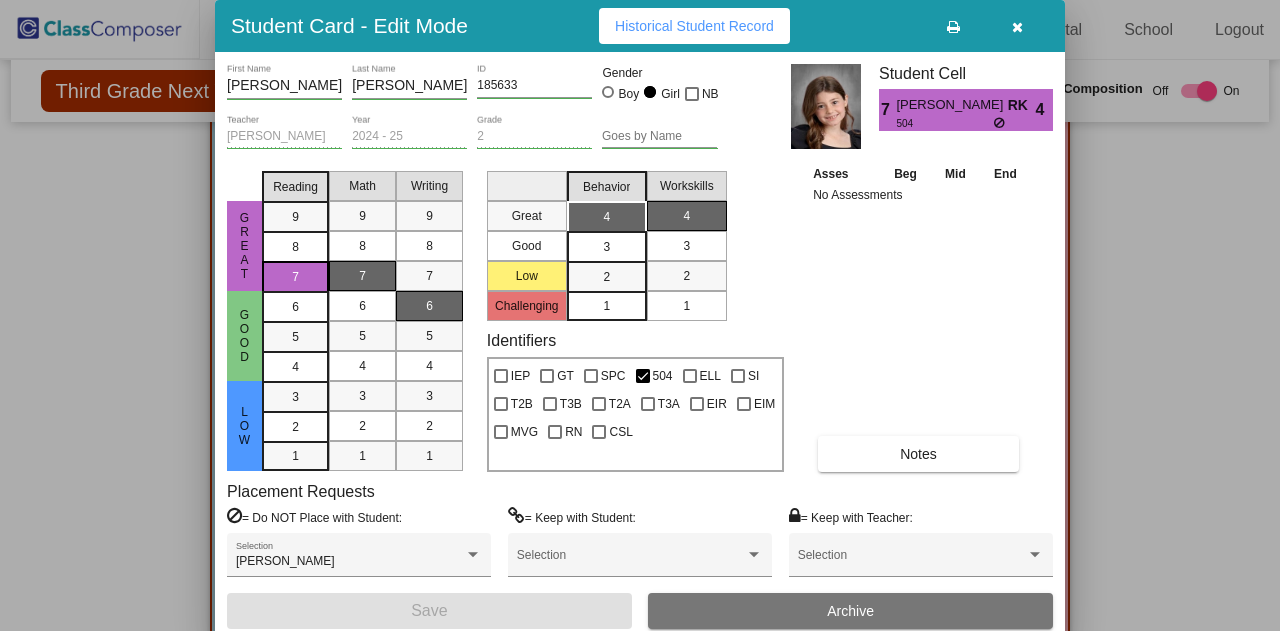 click at bounding box center (640, 315) 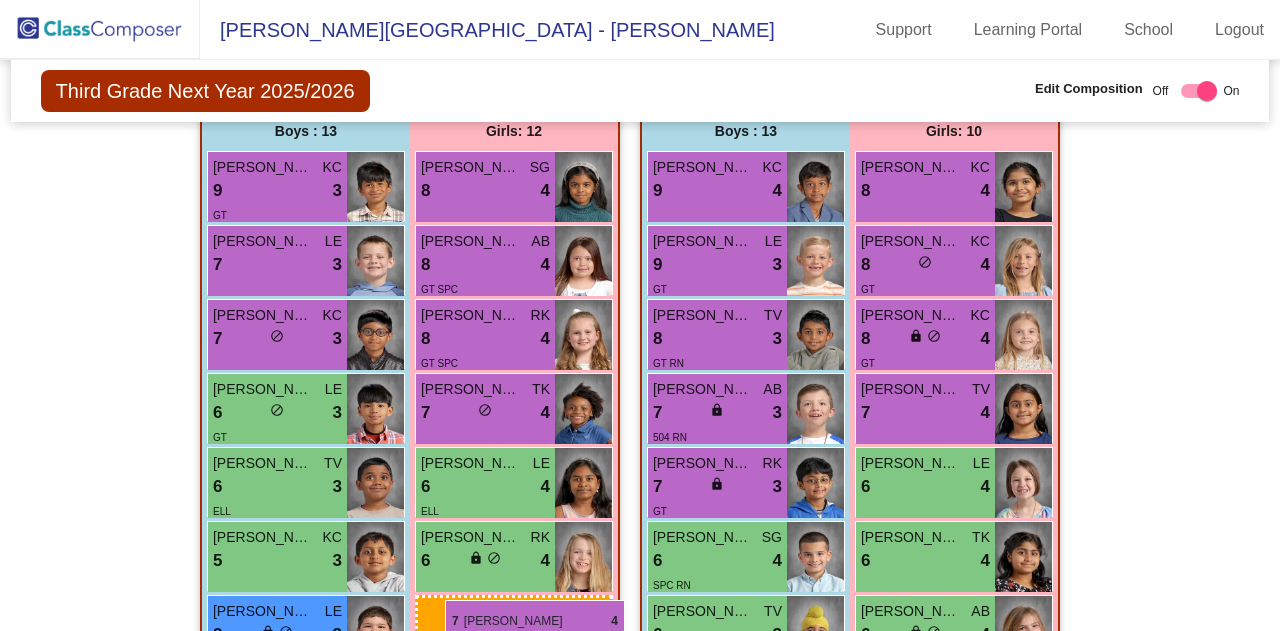 scroll, scrollTop: 2944, scrollLeft: 0, axis: vertical 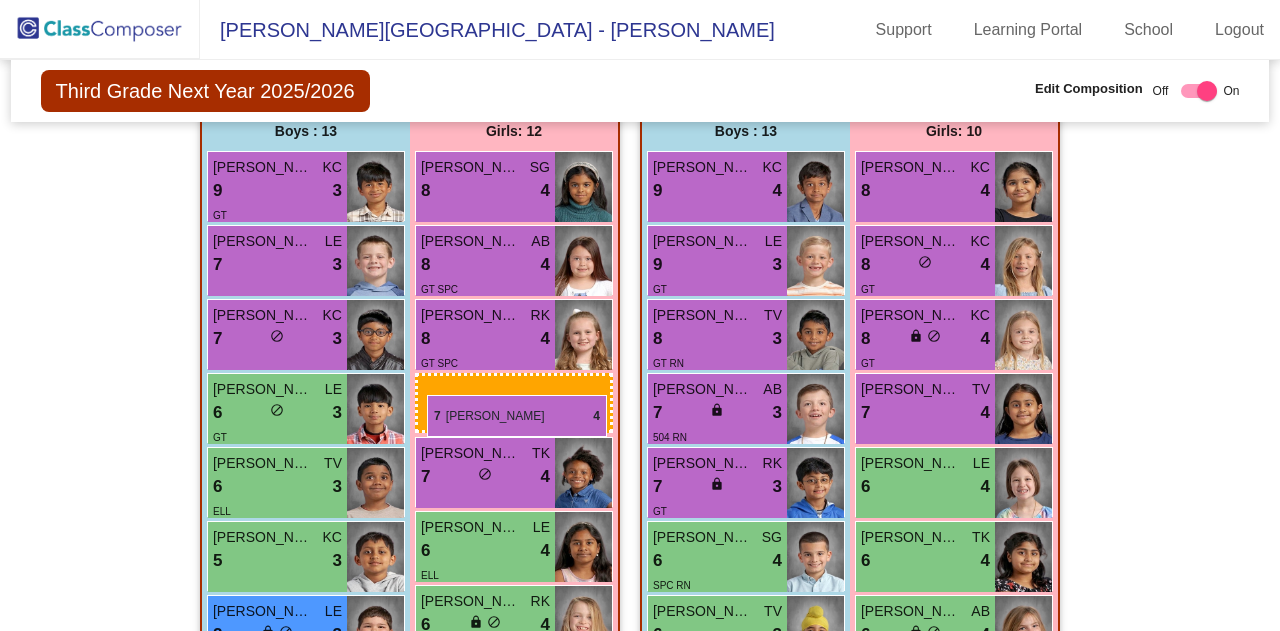 drag, startPoint x: 950, startPoint y: 283, endPoint x: 427, endPoint y: 395, distance: 534.8579 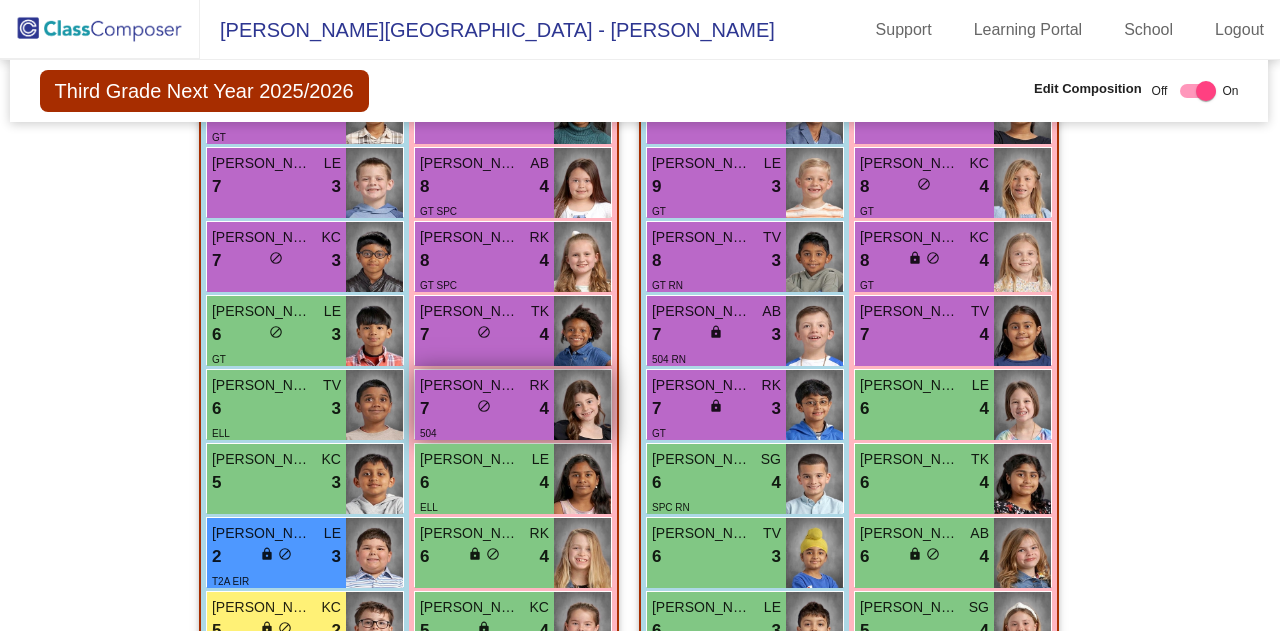 scroll, scrollTop: 3021, scrollLeft: 1, axis: both 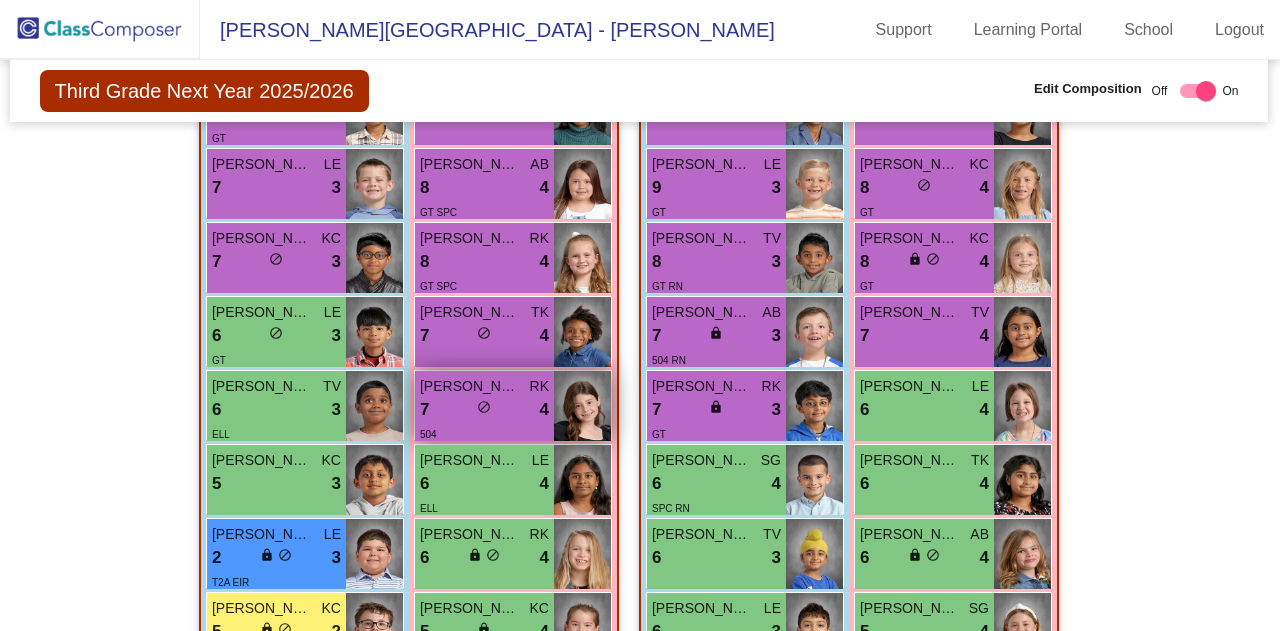 click on "7 lock do_not_disturb_alt 4" at bounding box center [484, 410] 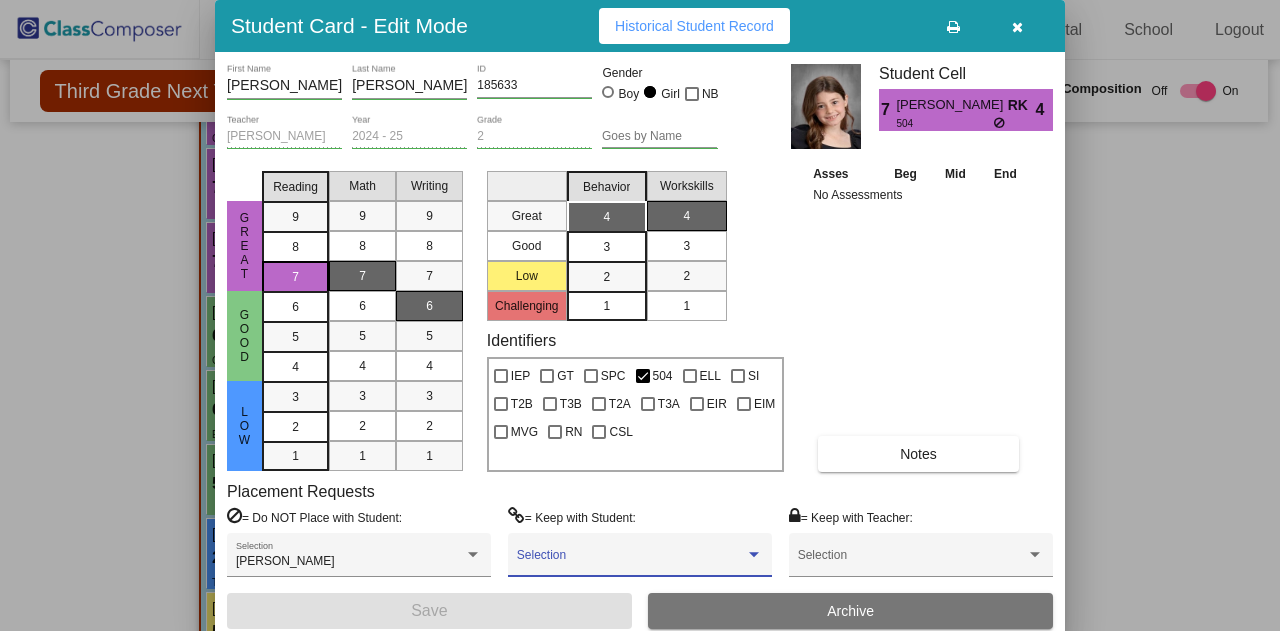 click at bounding box center [631, 562] 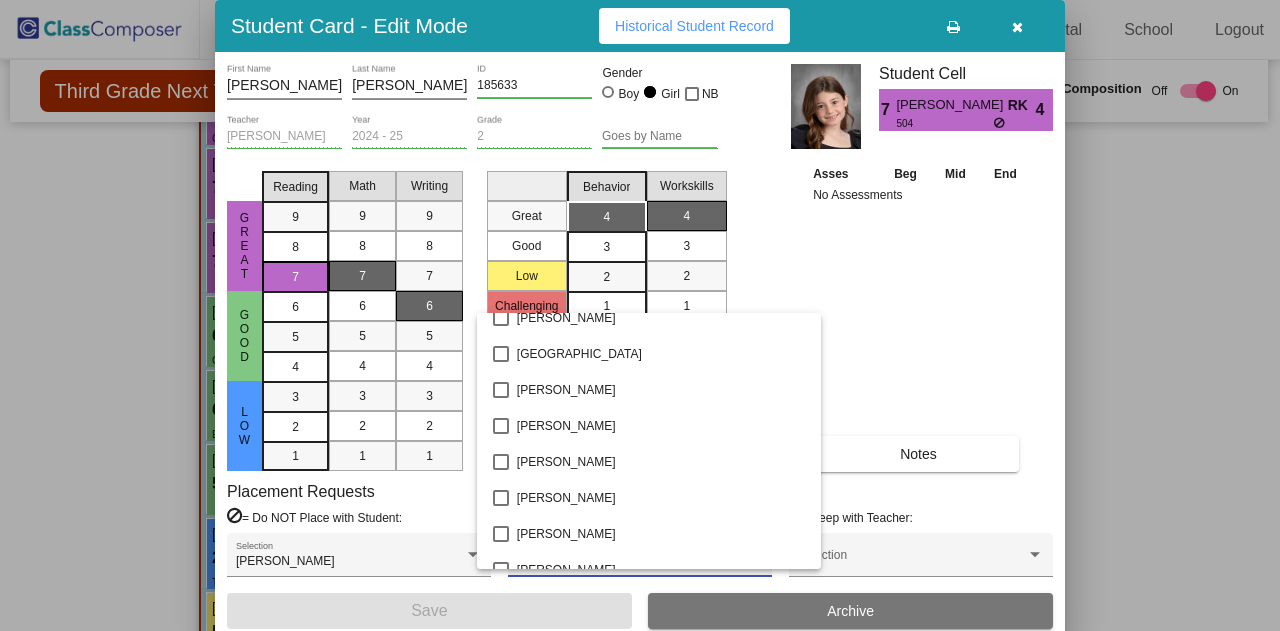 scroll, scrollTop: 1275, scrollLeft: 0, axis: vertical 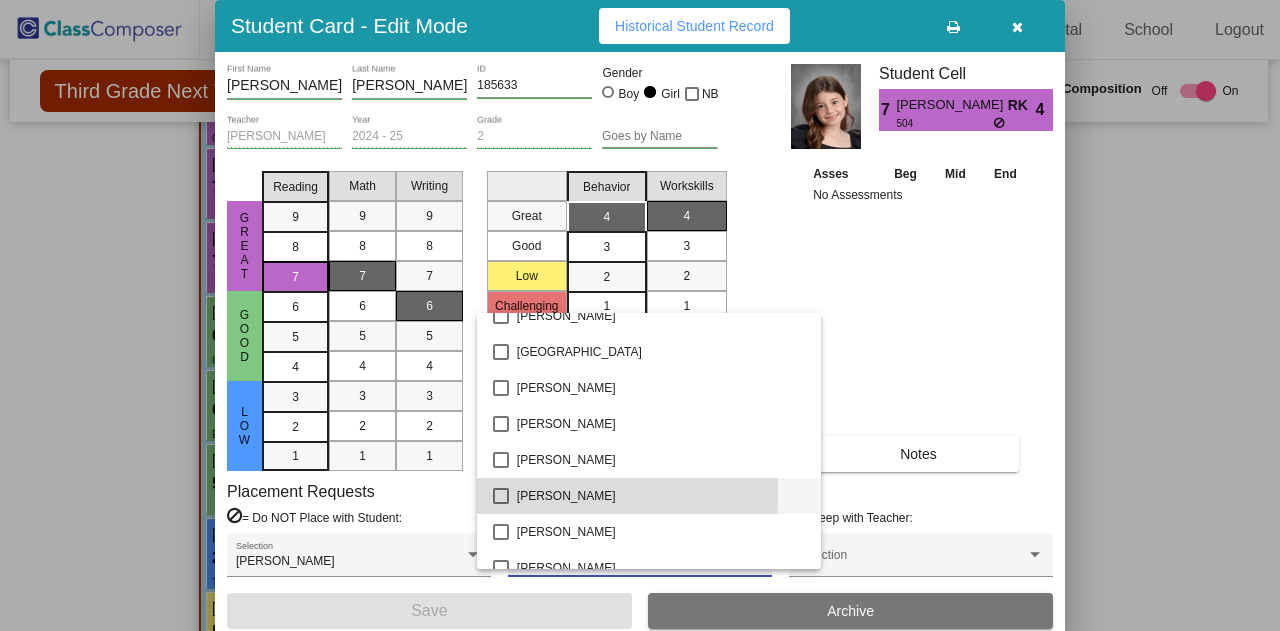 click at bounding box center [501, 496] 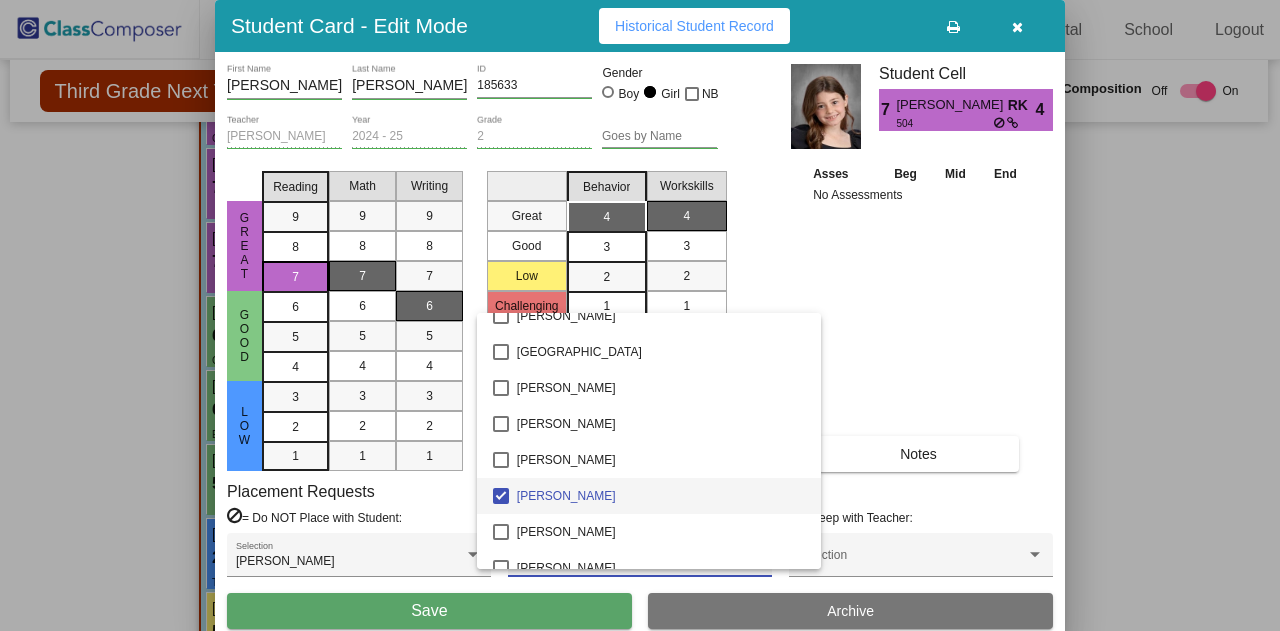 click at bounding box center (640, 315) 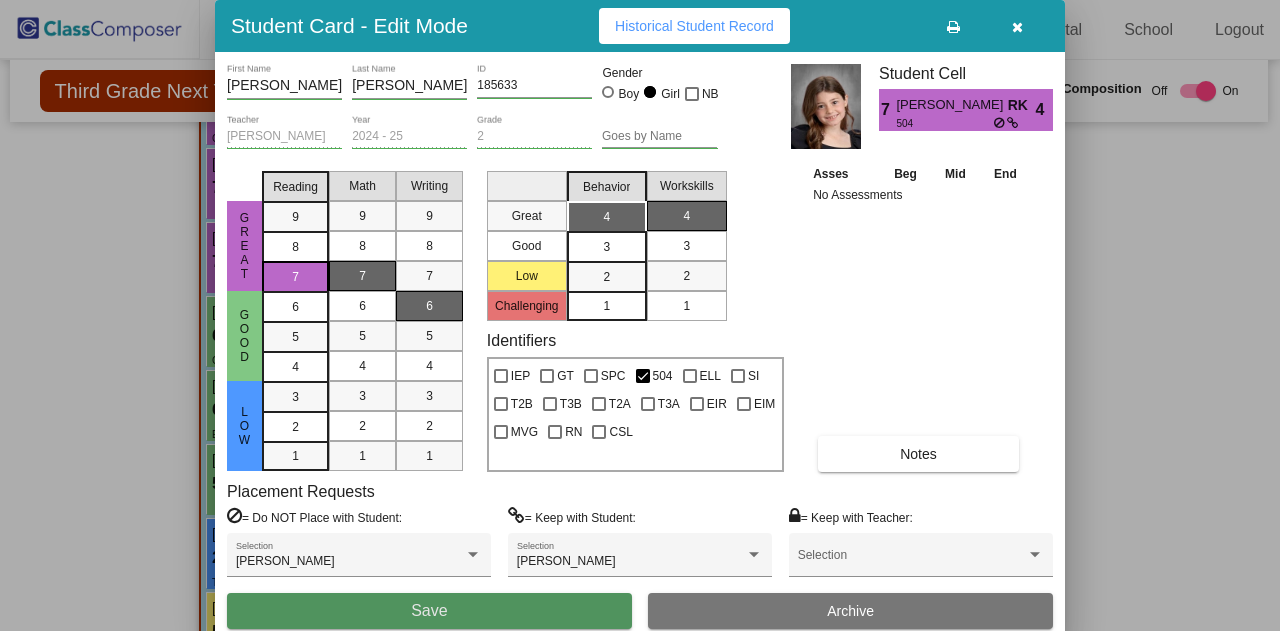 click on "Save" at bounding box center (429, 610) 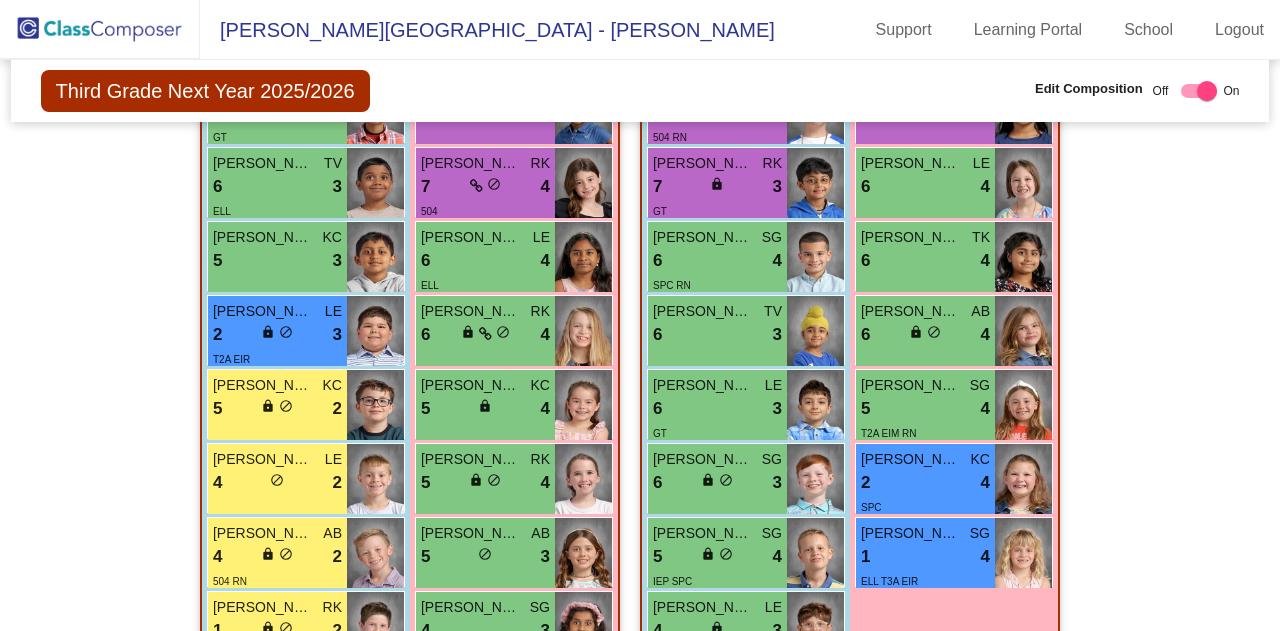 scroll, scrollTop: 3253, scrollLeft: 0, axis: vertical 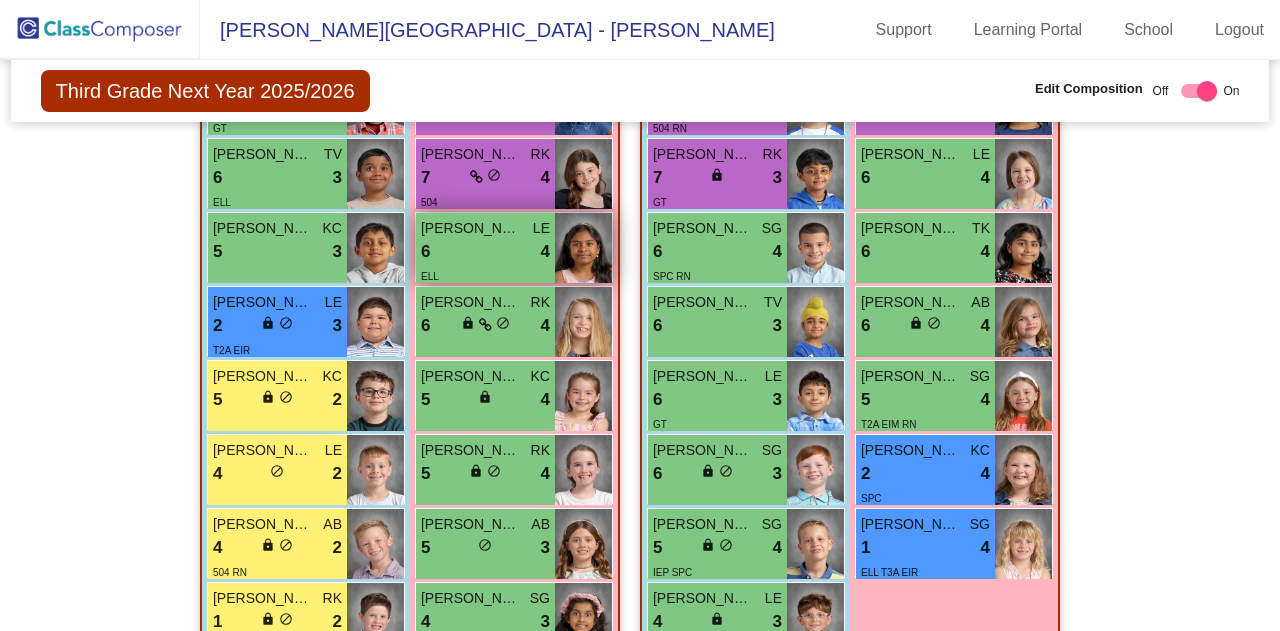 click on "6 lock do_not_disturb_alt 4" at bounding box center [485, 252] 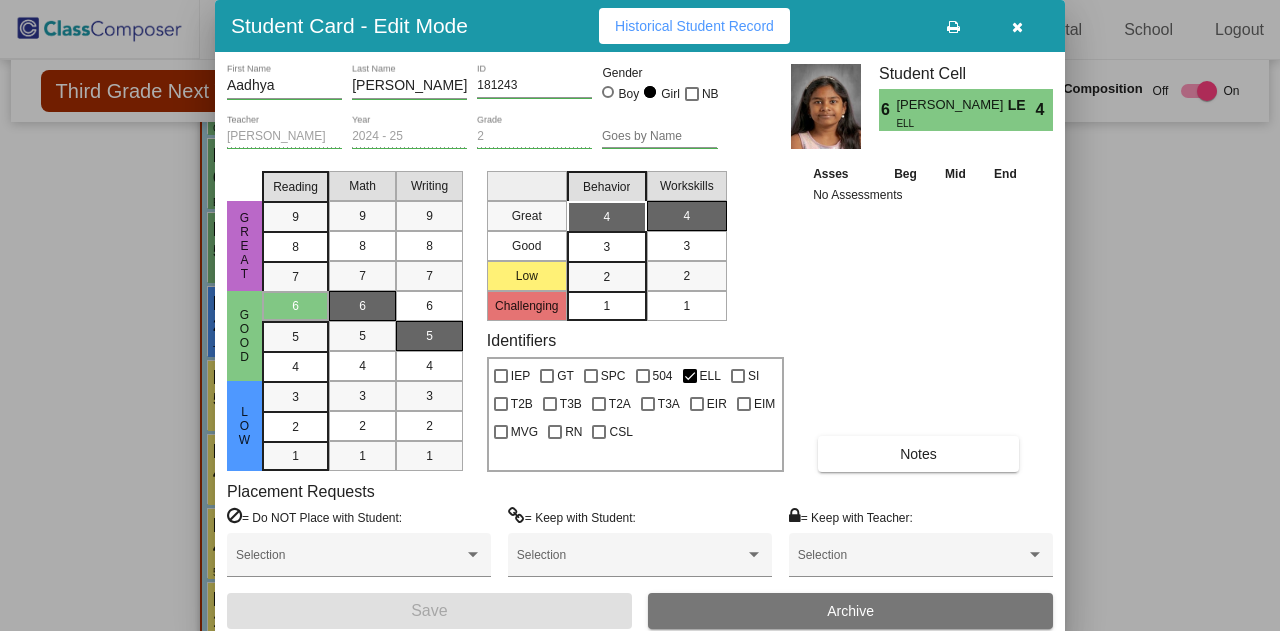 click at bounding box center [640, 315] 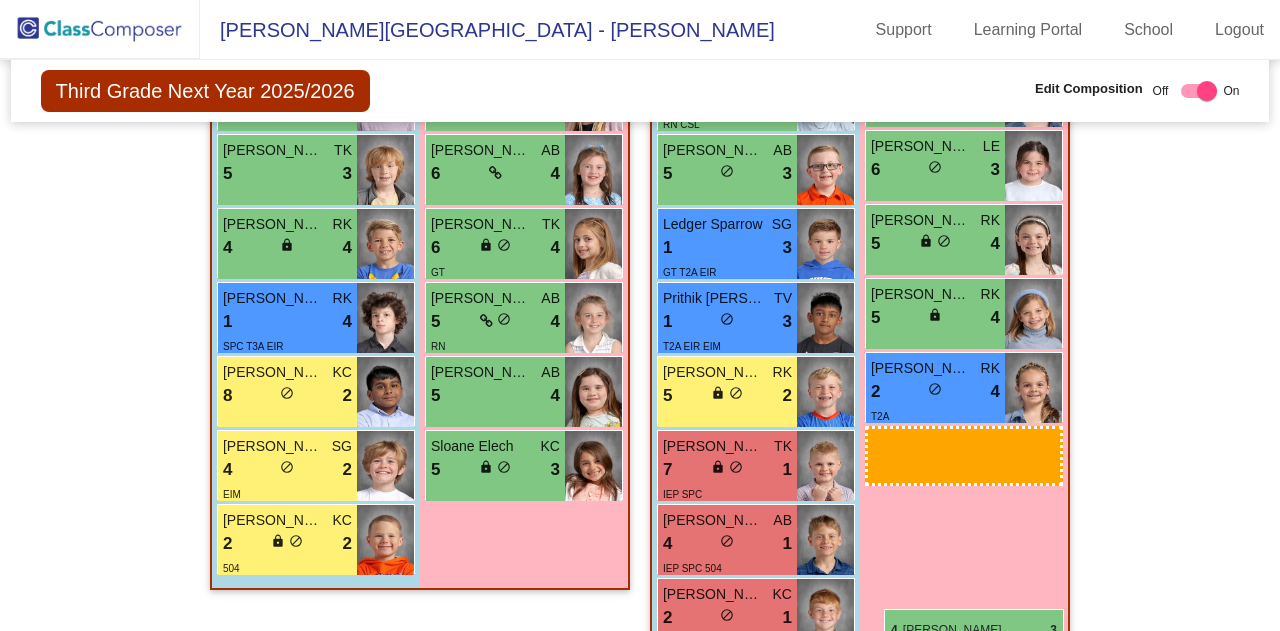 scroll, scrollTop: 1237, scrollLeft: 0, axis: vertical 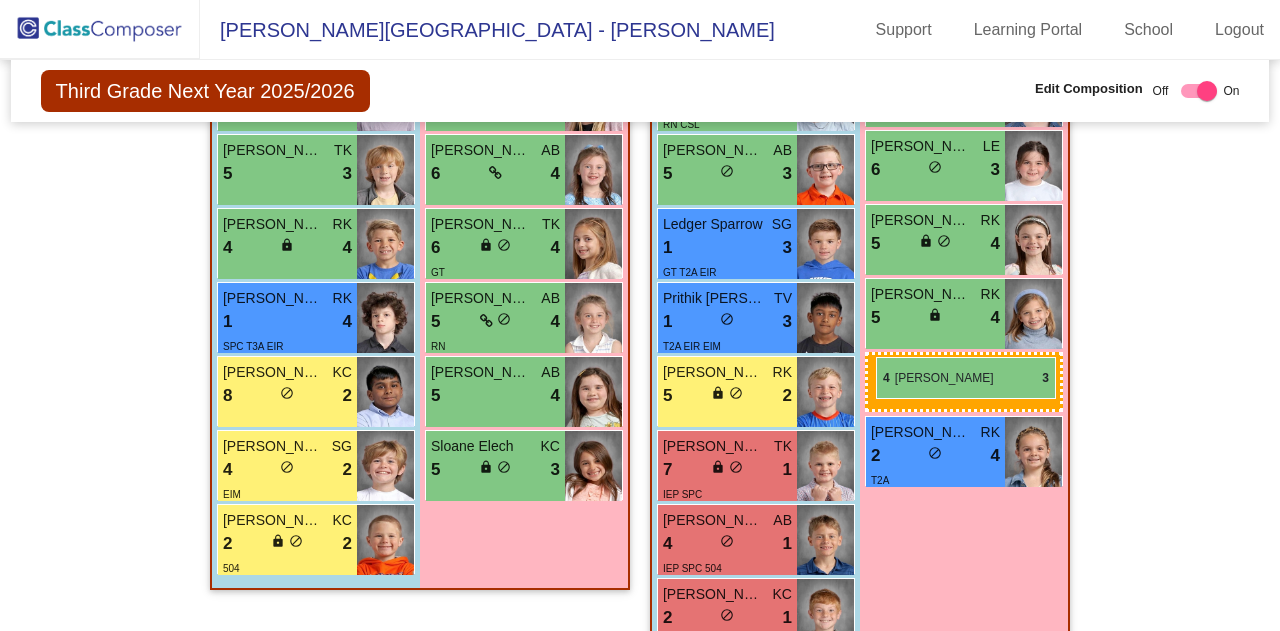 drag, startPoint x: 508, startPoint y: 601, endPoint x: 876, endPoint y: 357, distance: 441.54276 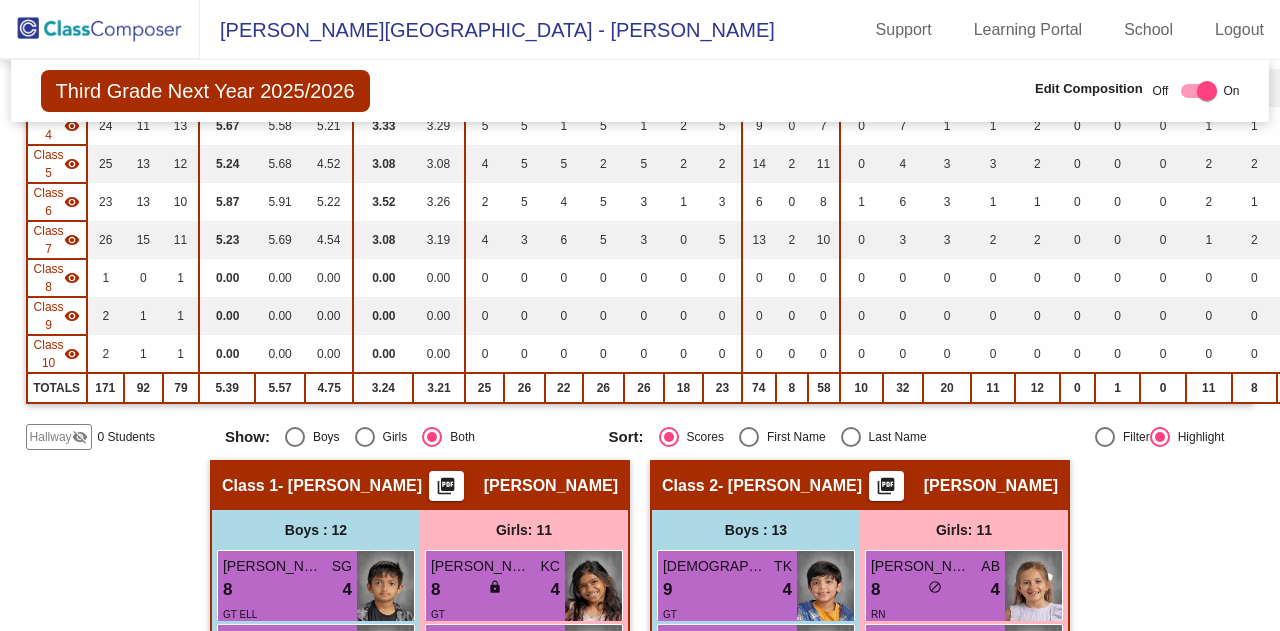 scroll, scrollTop: 0, scrollLeft: 0, axis: both 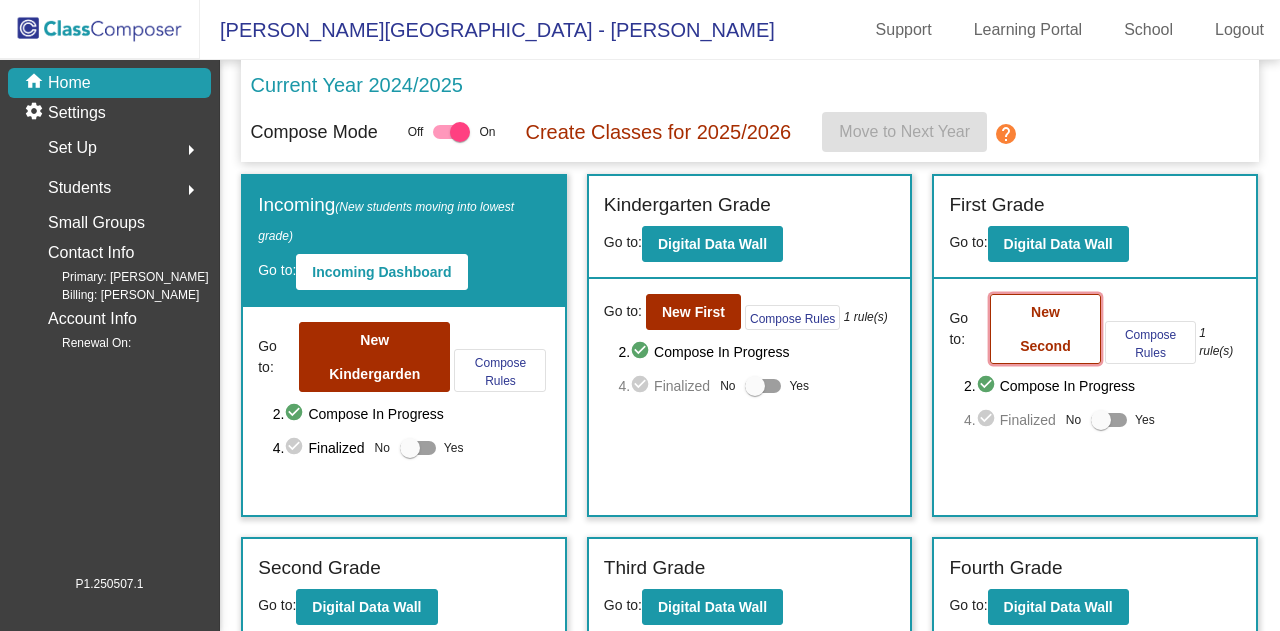 click on "New Second" 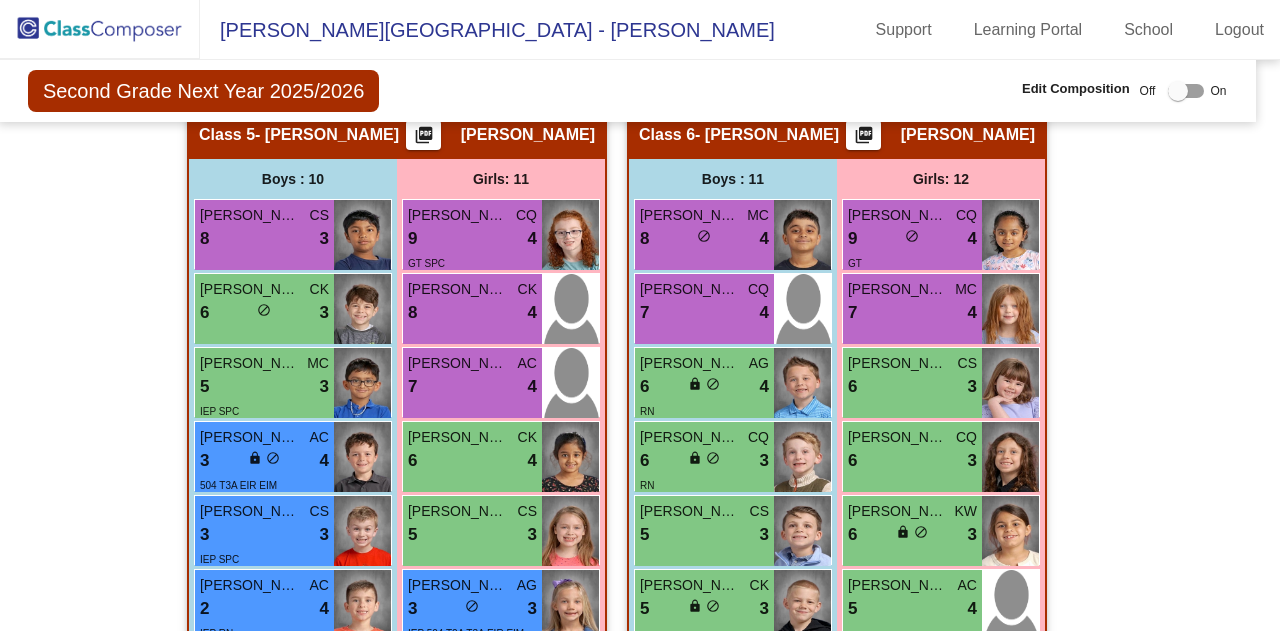 scroll, scrollTop: 2709, scrollLeft: 13, axis: both 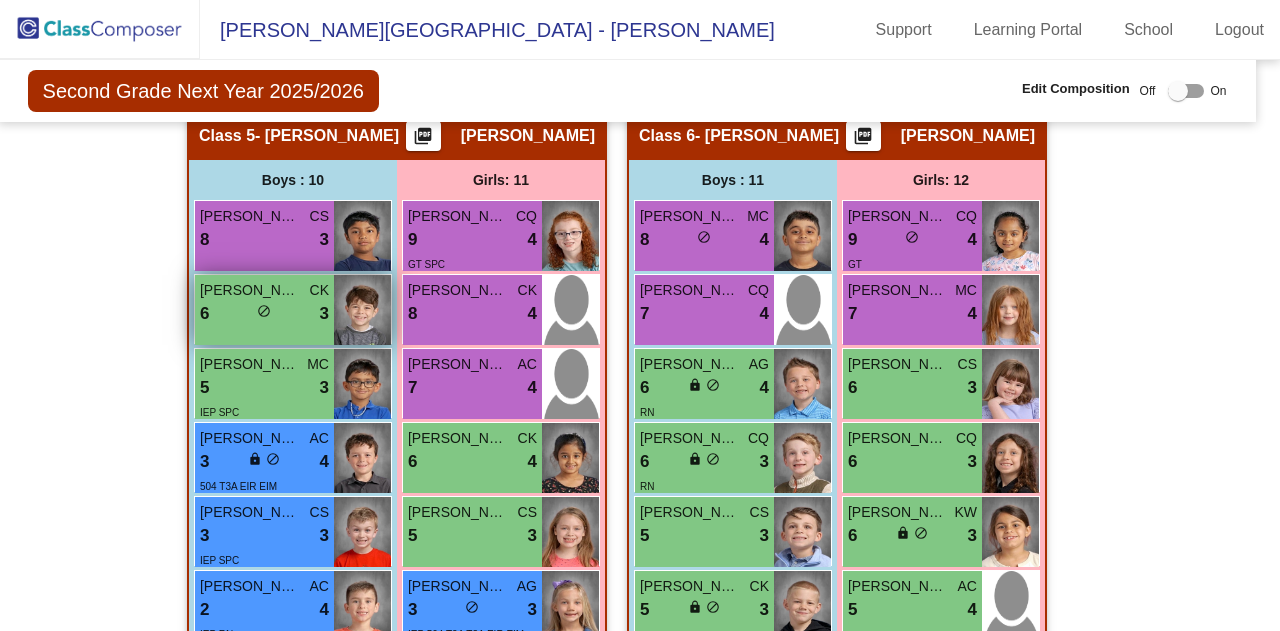 click on "6 lock do_not_disturb_alt 3" at bounding box center [264, 314] 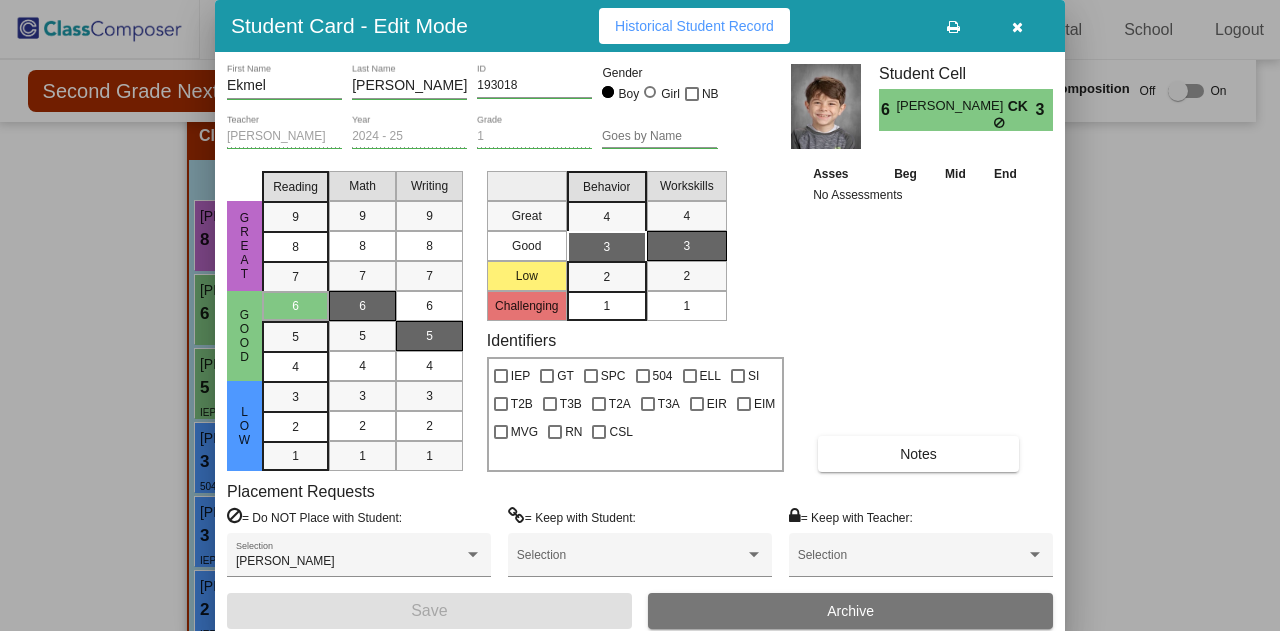 click at bounding box center (640, 315) 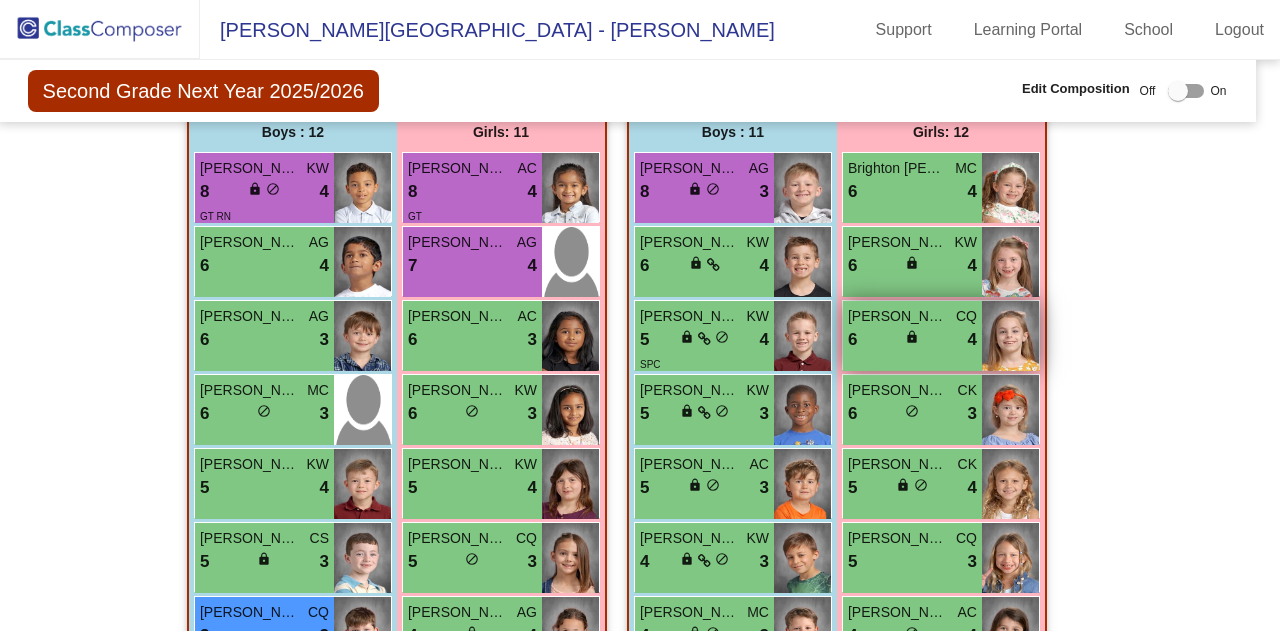 scroll, scrollTop: 1763, scrollLeft: 13, axis: both 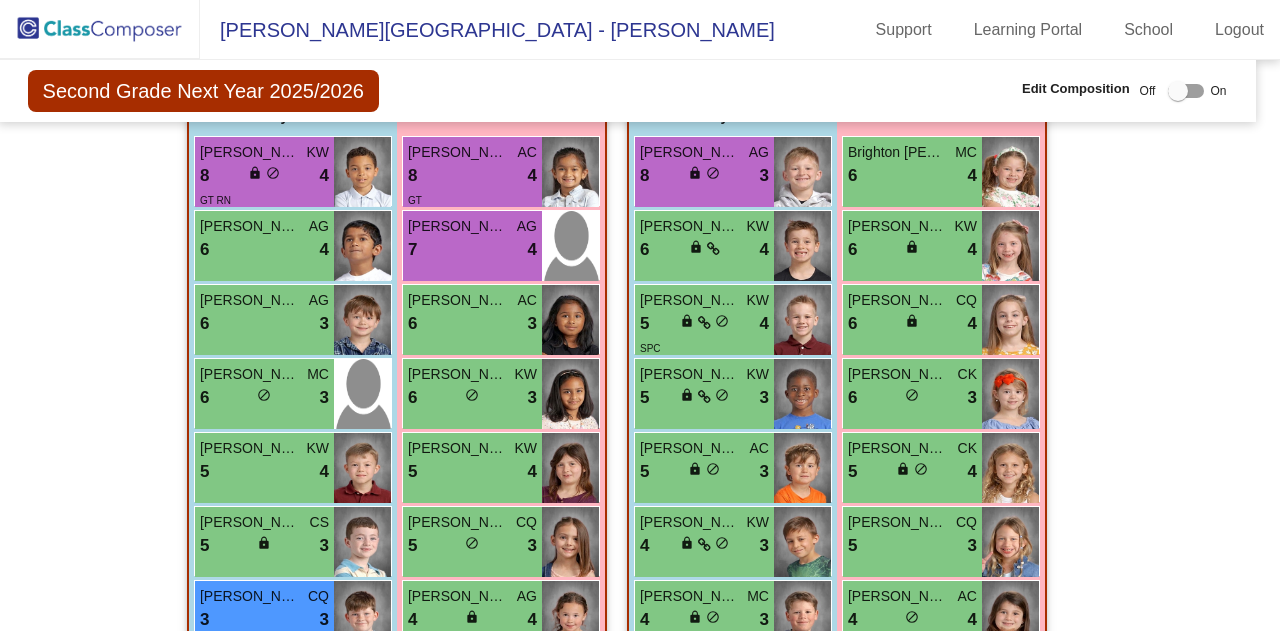 click on "Hallway   - Hallway Class  picture_as_pdf  Add Student  First Name Last Name Student Id  (Recommended)   Boy   Girl   [DEMOGRAPHIC_DATA] Add Close  Boys : 0    No Students   Girls: 0   No Students   Class 1   - [PERSON_NAME]  picture_as_pdf [PERSON_NAME]  Add Student  First Name Last Name Student Id  (Recommended)   Boy   Girl   [DEMOGRAPHIC_DATA] Add Close  Boys : 12  [PERSON_NAME] AG 8 lock do_not_disturb_alt 4 [PERSON_NAME] AG 7 lock do_not_disturb_alt 3 [PERSON_NAME] CQ 6 lock do_not_disturb_alt 4 [PERSON_NAME] CS 6 lock do_not_disturb_alt 3 Ridge [PERSON_NAME] MC 5 lock do_not_disturb_alt 3 [PERSON_NAME] KW 4 lock do_not_disturb_alt 3 [PERSON_NAME] [PERSON_NAME] 4 lock do_not_disturb_alt 3 [PERSON_NAME] AG 3 lock do_not_disturb_alt 3 EIR [PERSON_NAME] [PERSON_NAME] 3 lock do_not_disturb_alt 3 [PERSON_NAME] MC 8 lock do_not_disturb_alt 2 504 [PERSON_NAME] [PERSON_NAME] 7 lock do_not_disturb_alt 2 Jaxsen [PERSON_NAME] 2 lock do_not_disturb_alt 1 T3A EIR EIM Girls: 11 [PERSON_NAME] CK 8 lock do_not_disturb_alt 4 [PERSON_NAME] MC 8 lock 4 RN" 